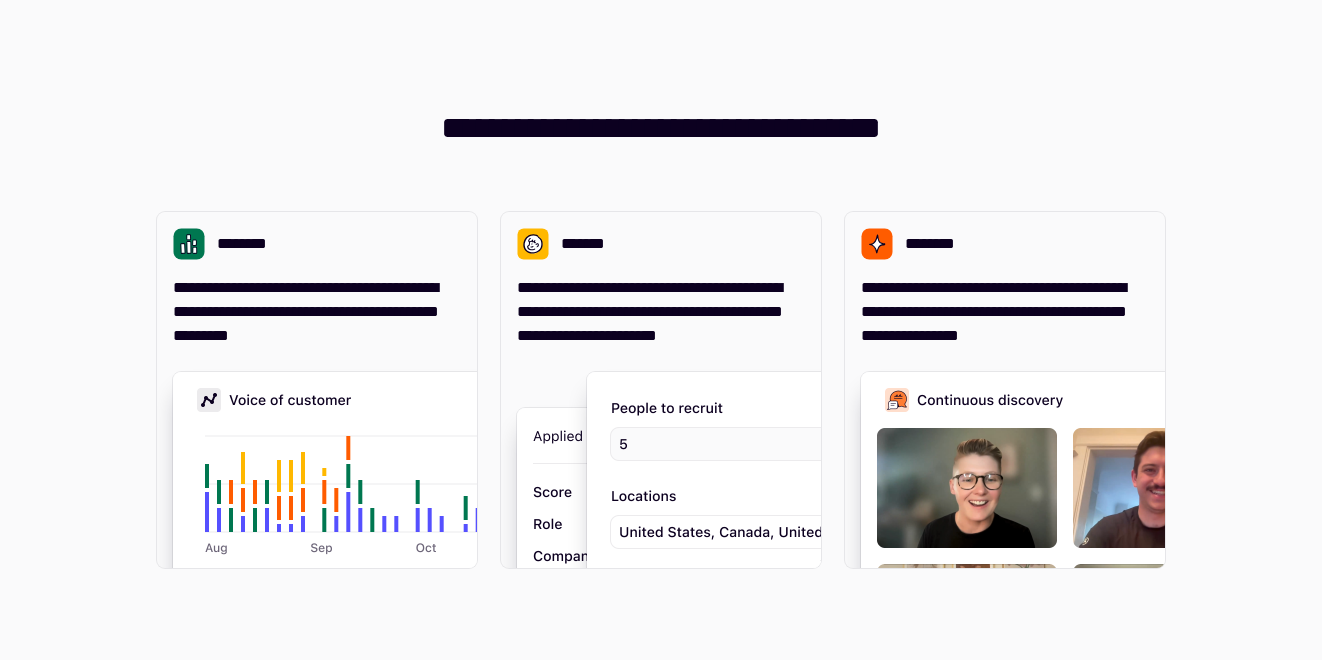 scroll, scrollTop: 0, scrollLeft: 0, axis: both 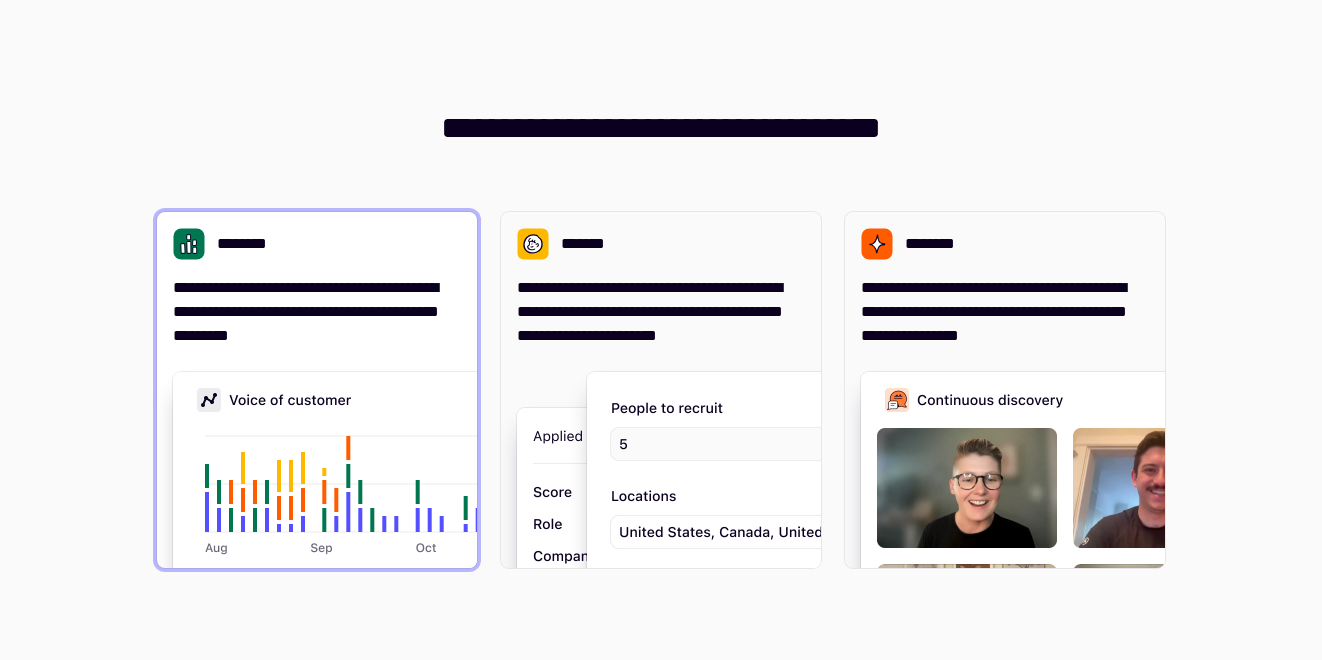 click on "**********" at bounding box center [317, 312] 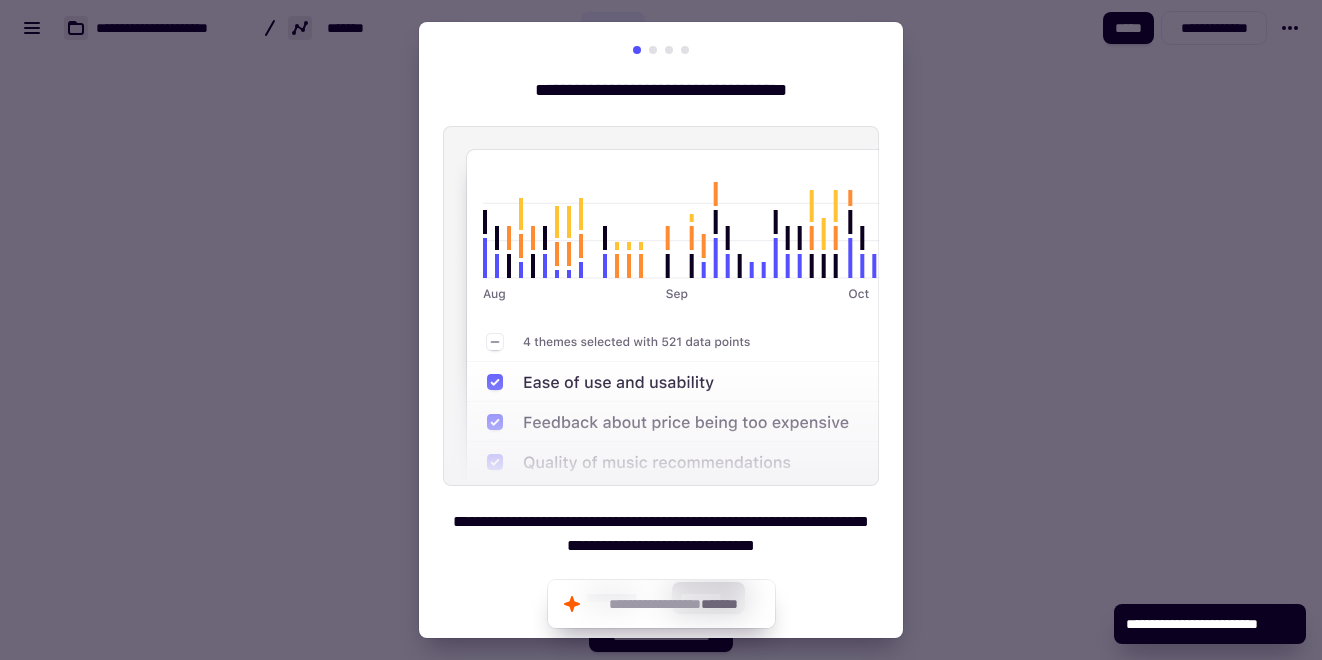 click at bounding box center [661, 330] 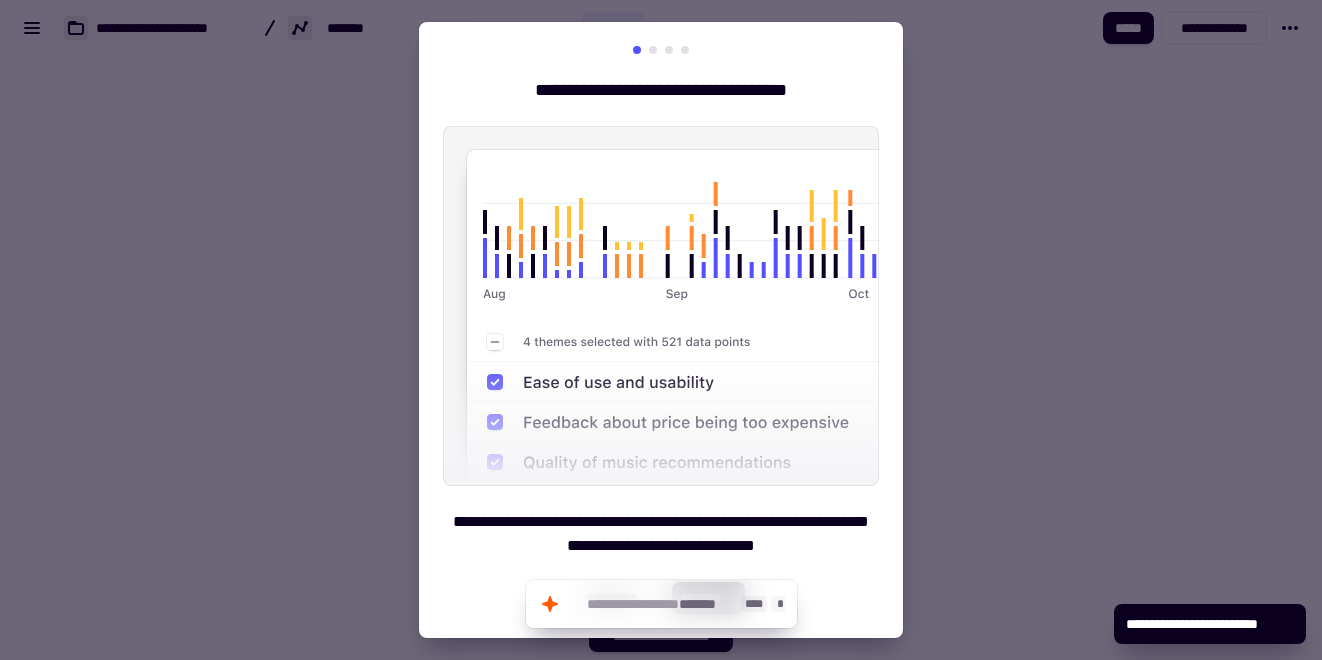 click on "*******" 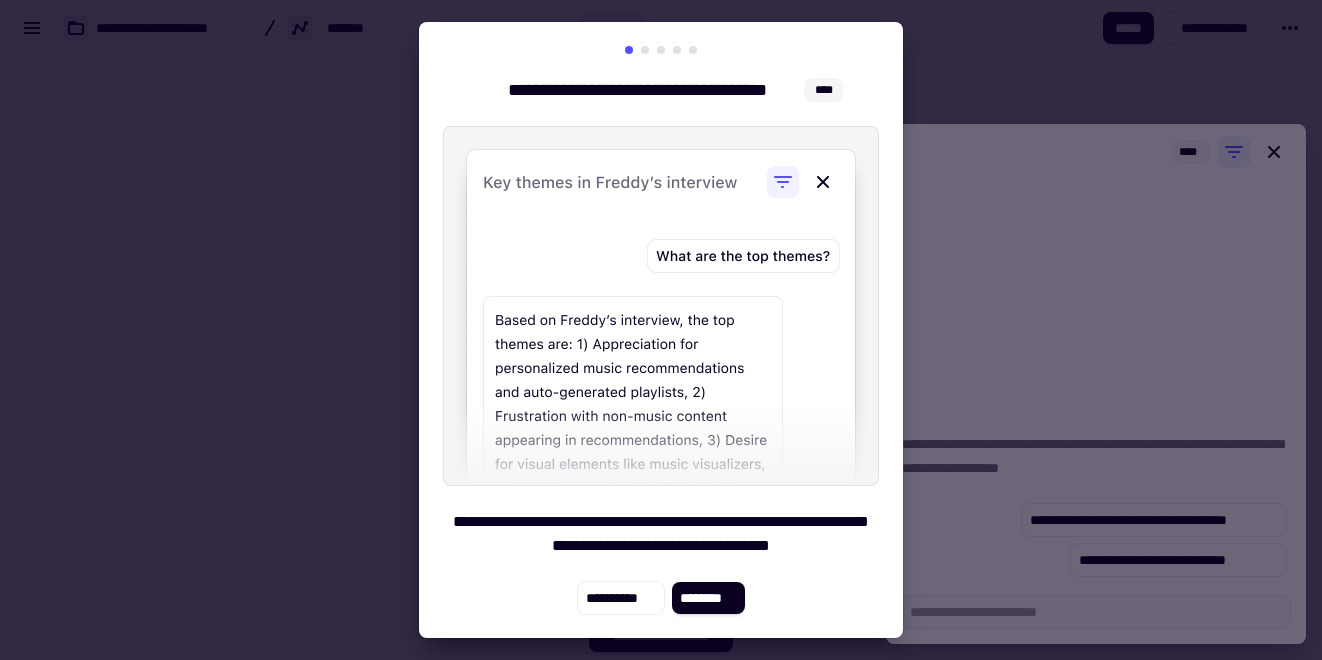 click at bounding box center (661, 330) 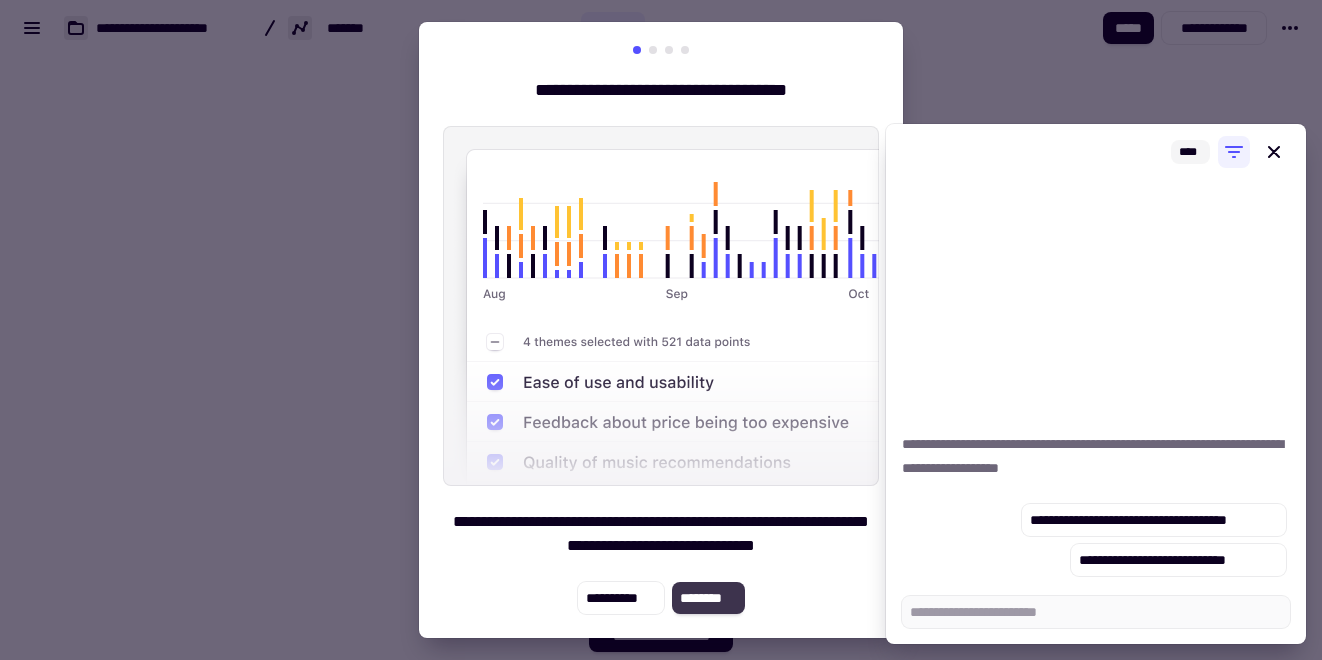 click on "********" 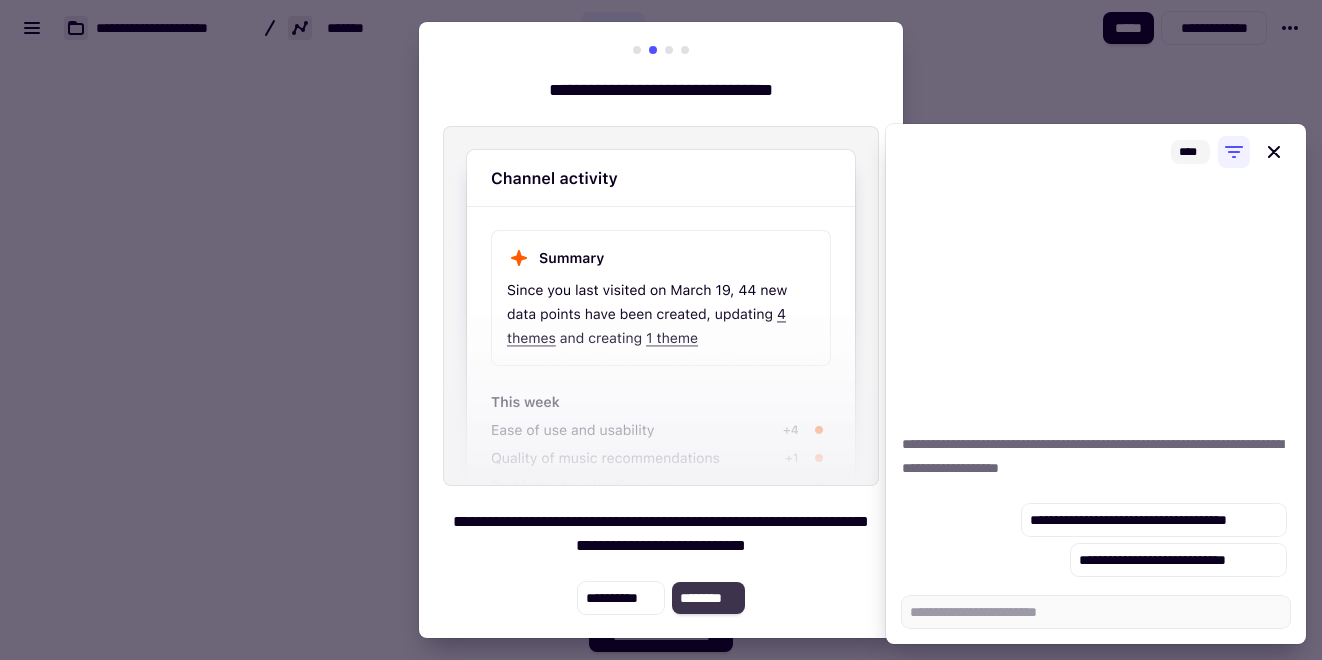 click on "********" 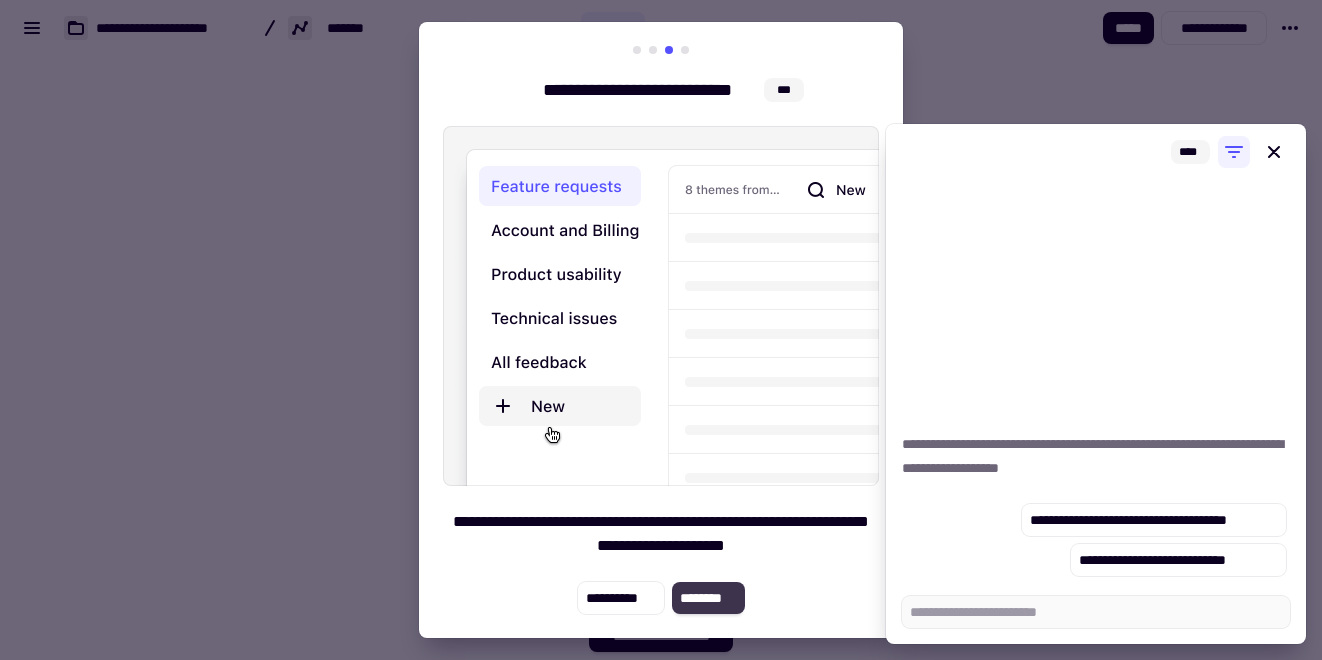 click on "********" 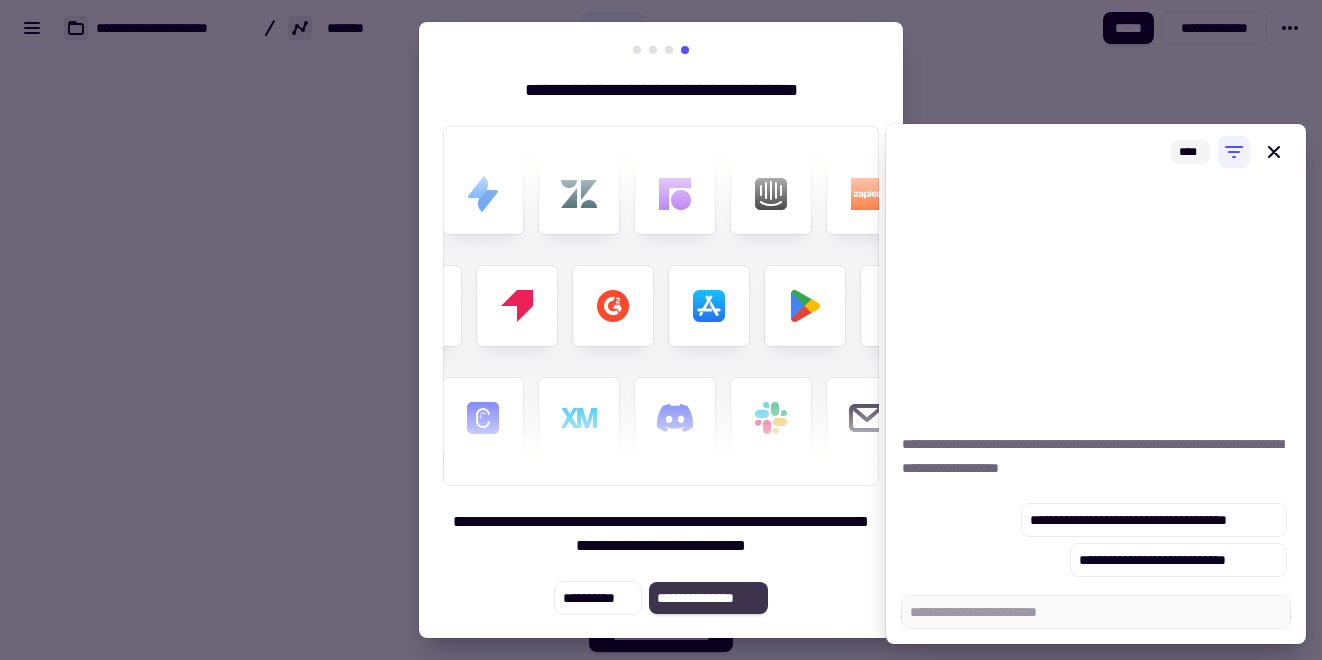 click on "**********" 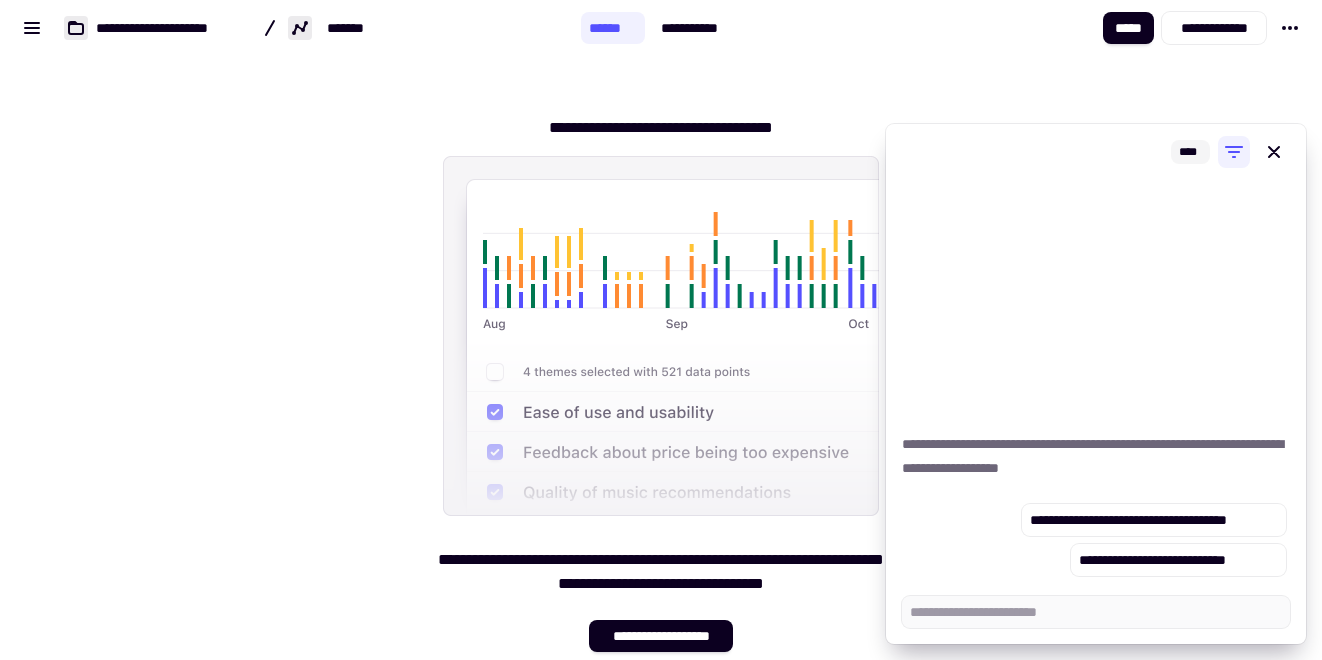 click on "**********" at bounding box center (661, 376) 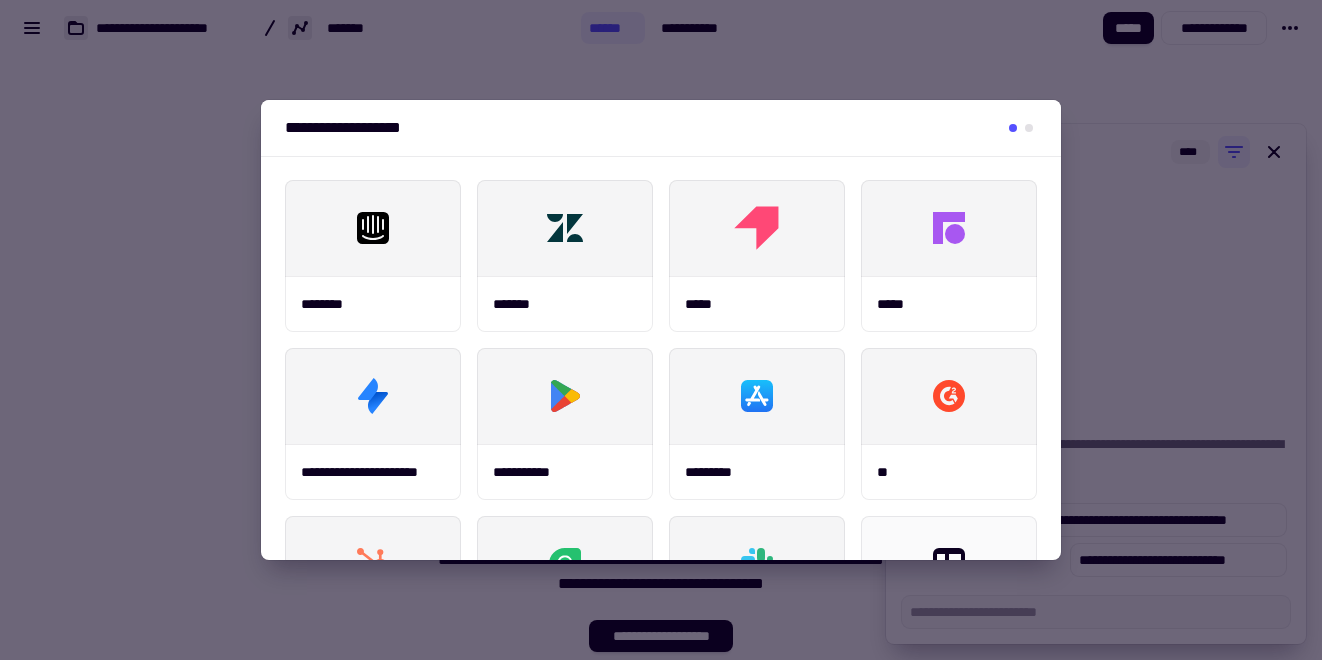 click at bounding box center (661, 330) 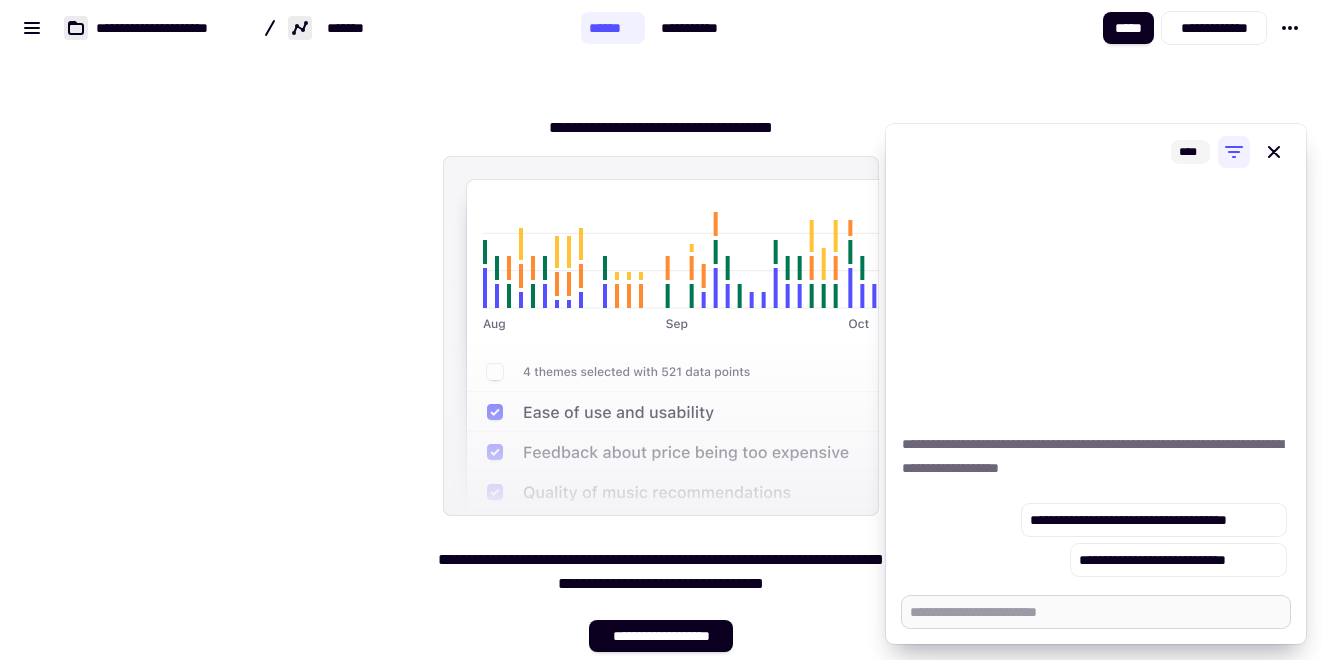 click at bounding box center (1096, 612) 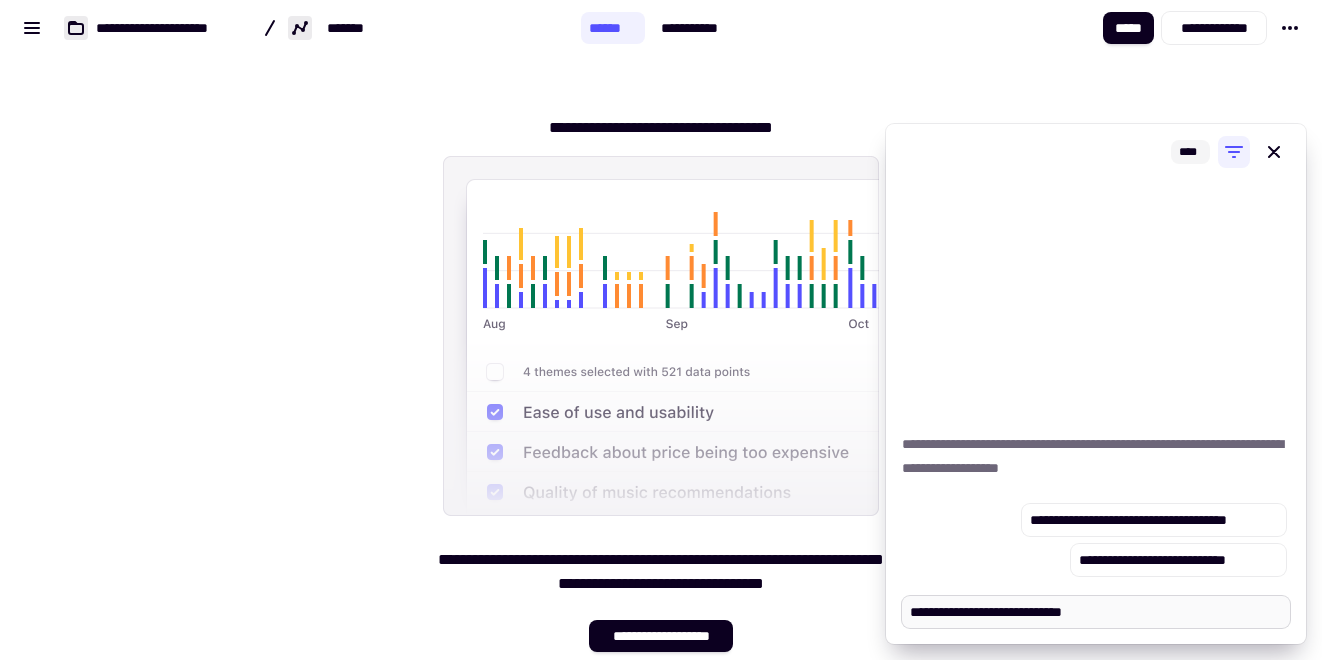 type on "*" 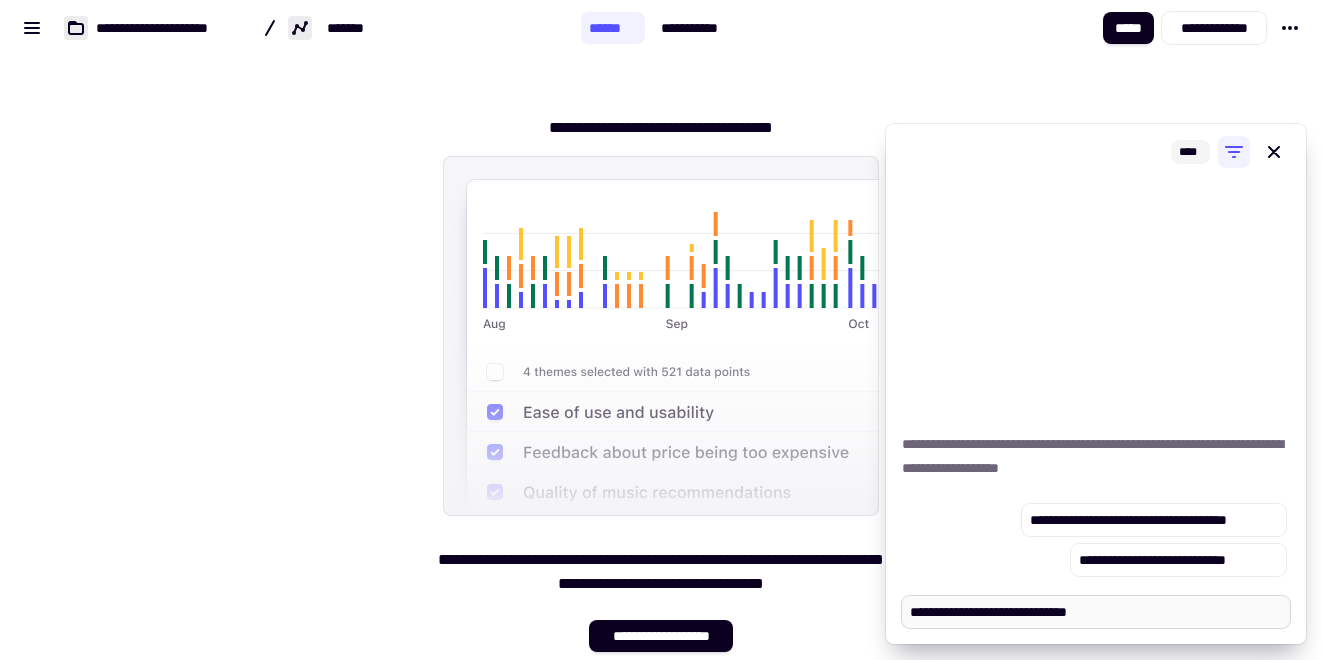 type on "*" 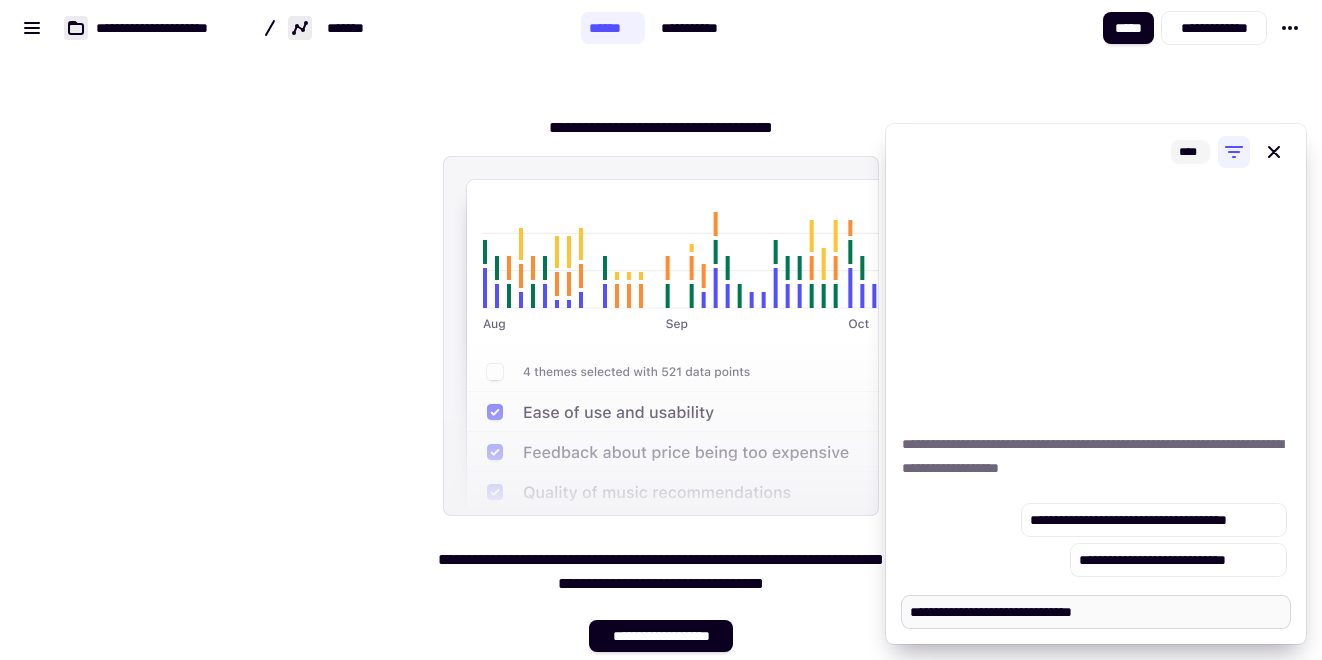 type on "*" 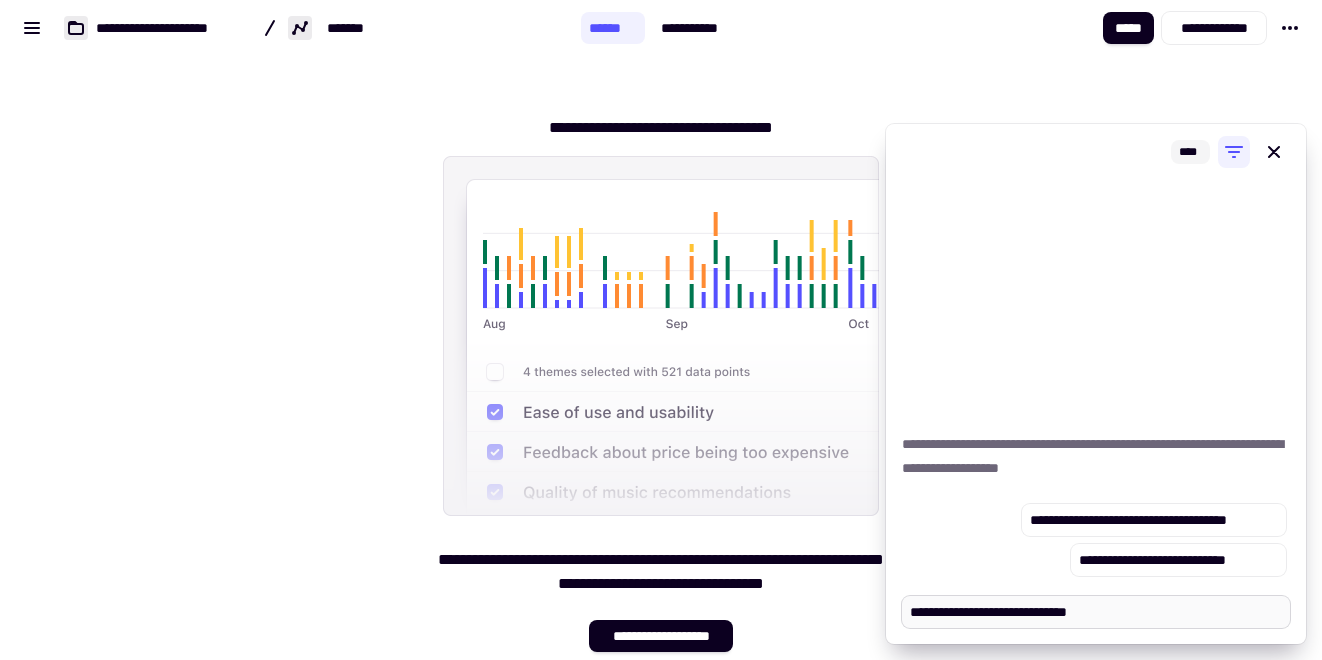 type on "*" 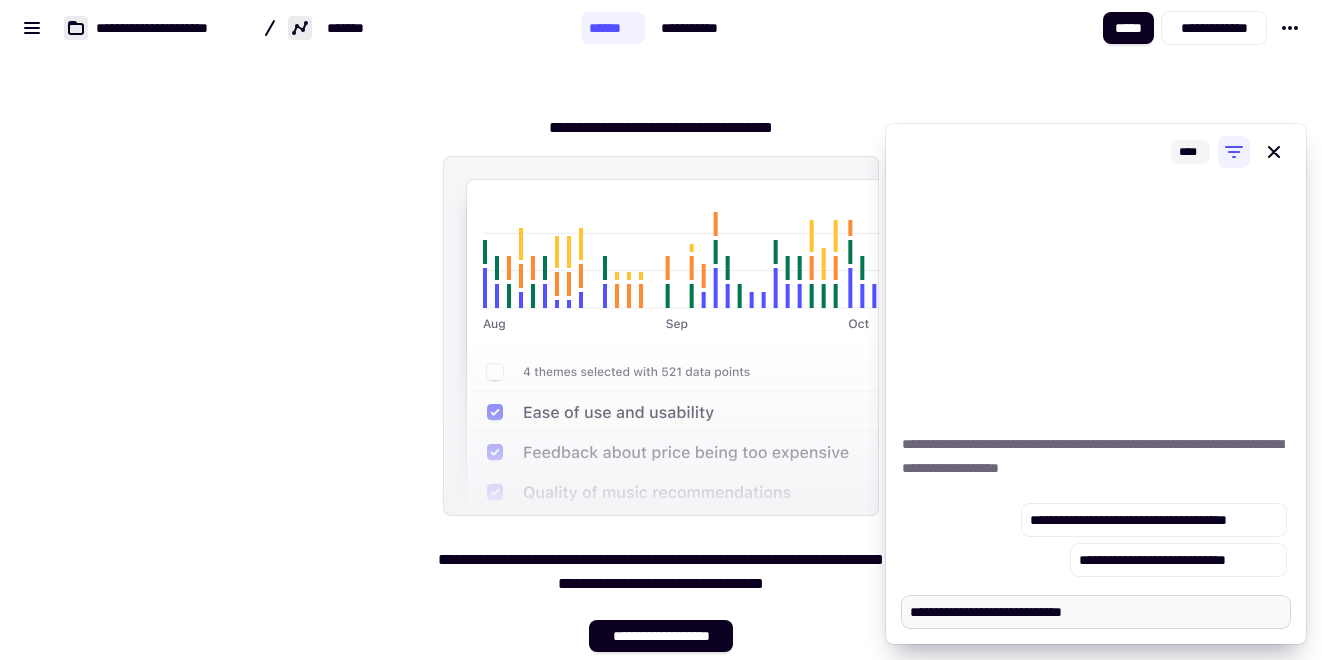 type on "*" 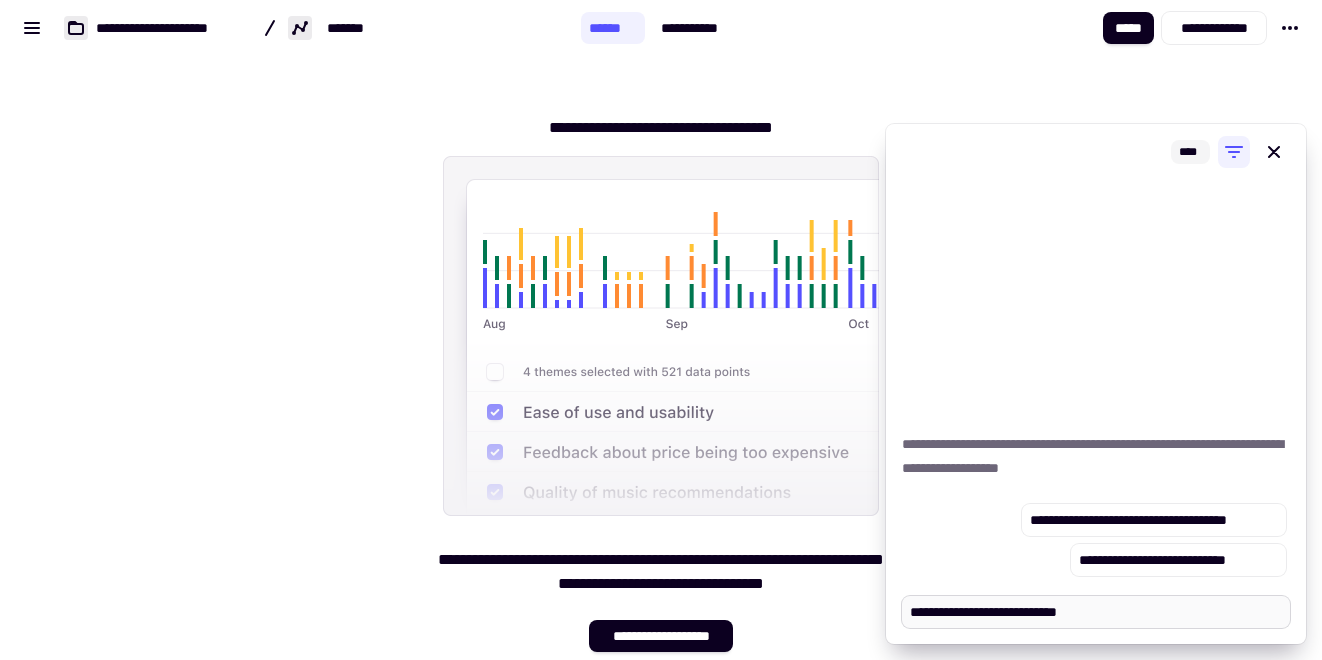 type on "*" 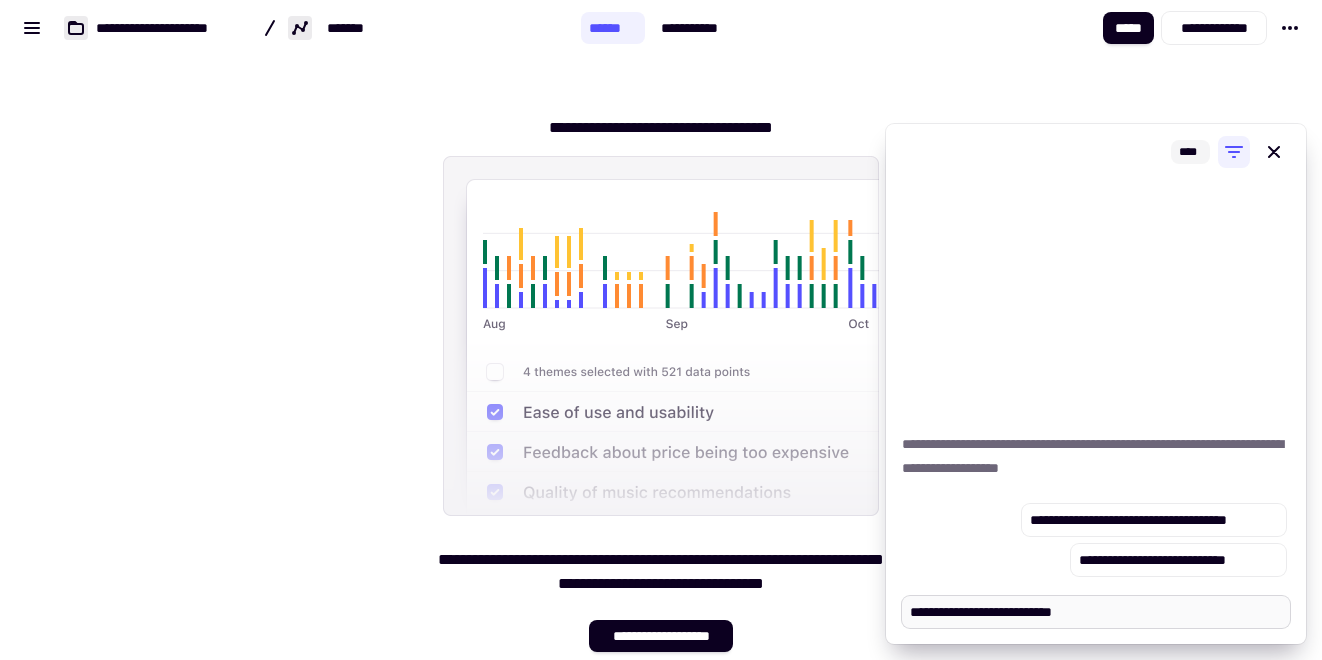 type on "*" 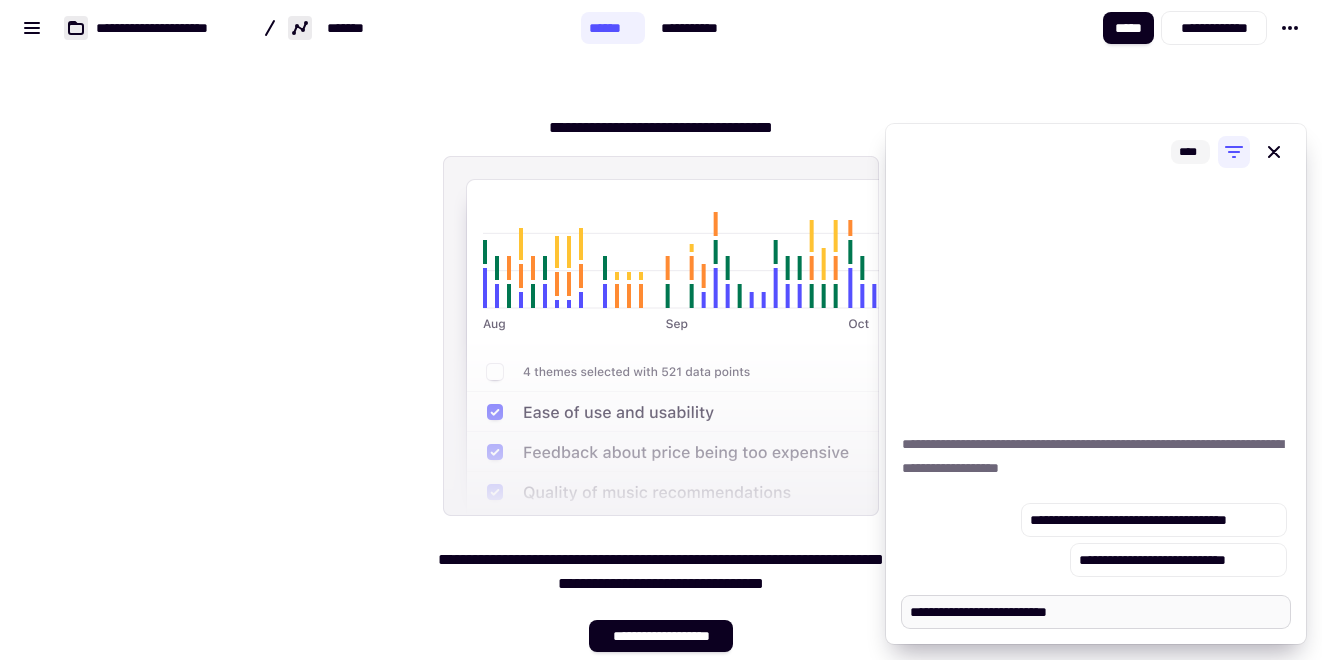 type on "*" 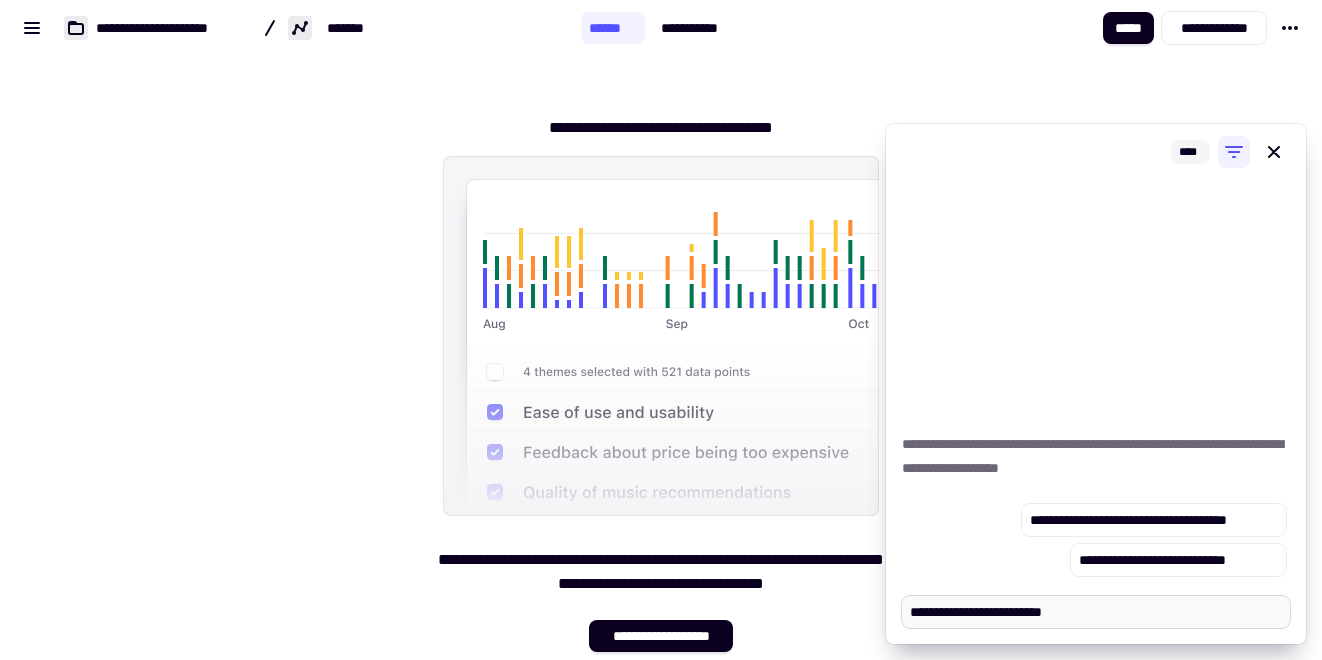 type on "*" 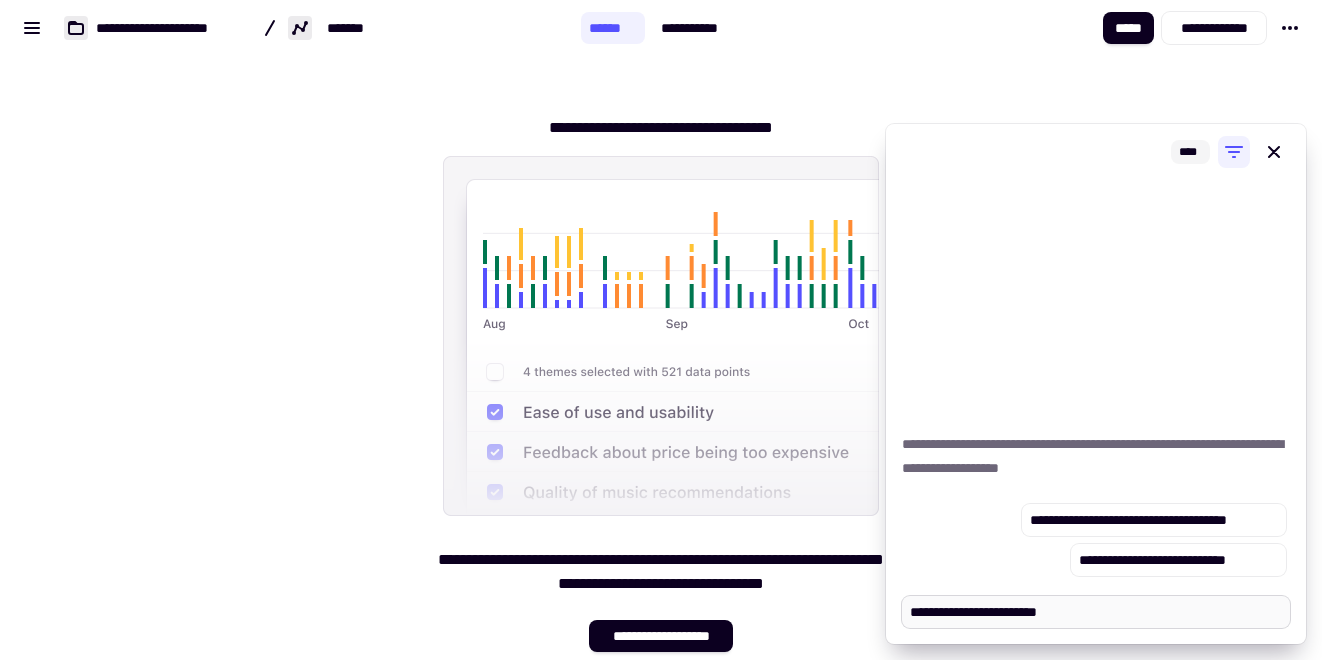 type on "*" 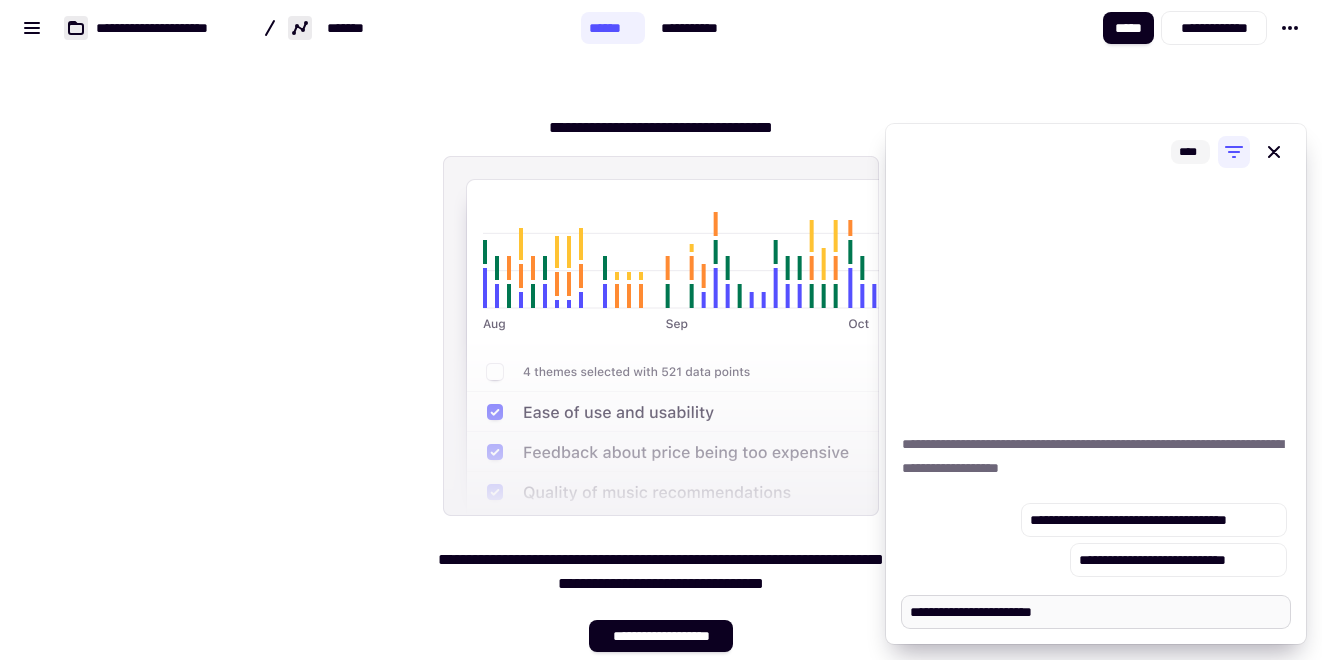 type on "*" 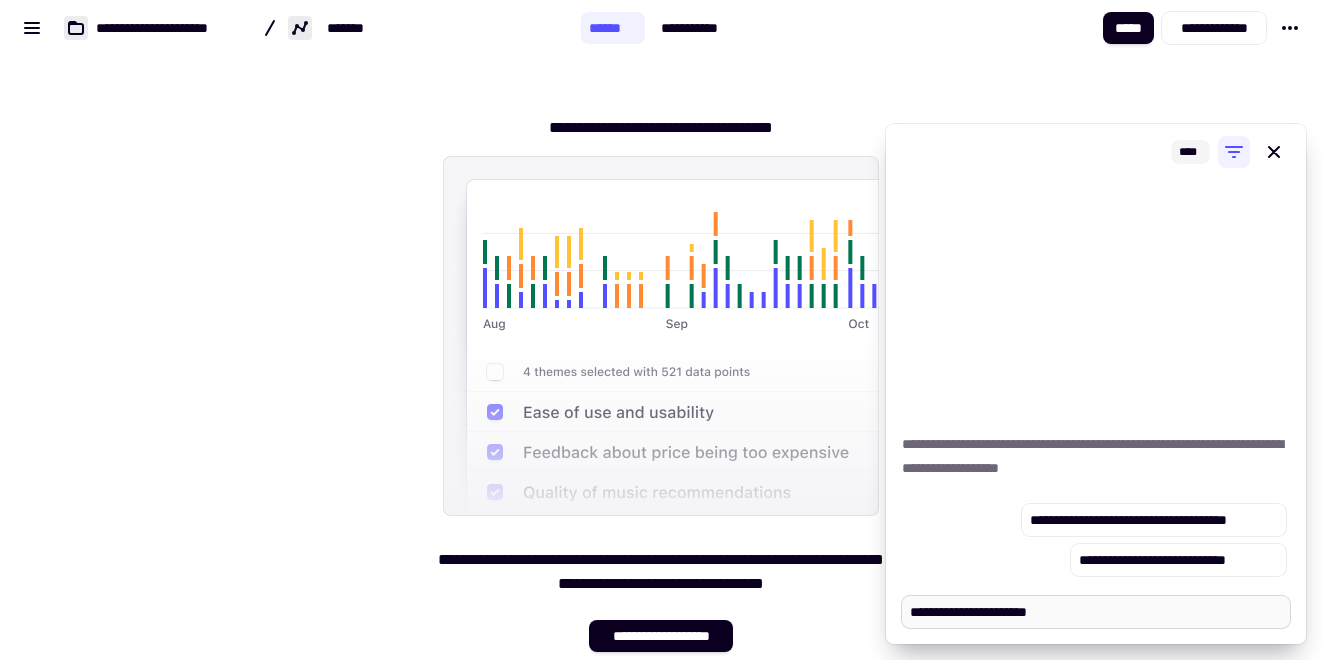 type on "*" 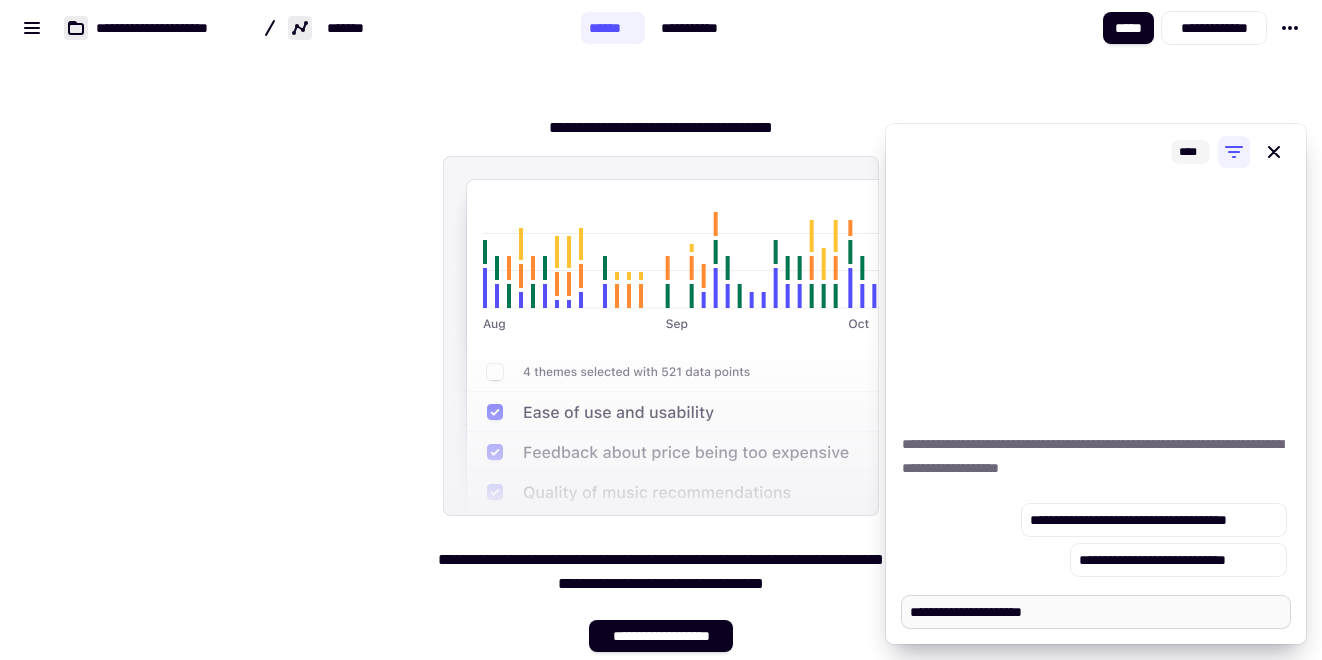 type on "*" 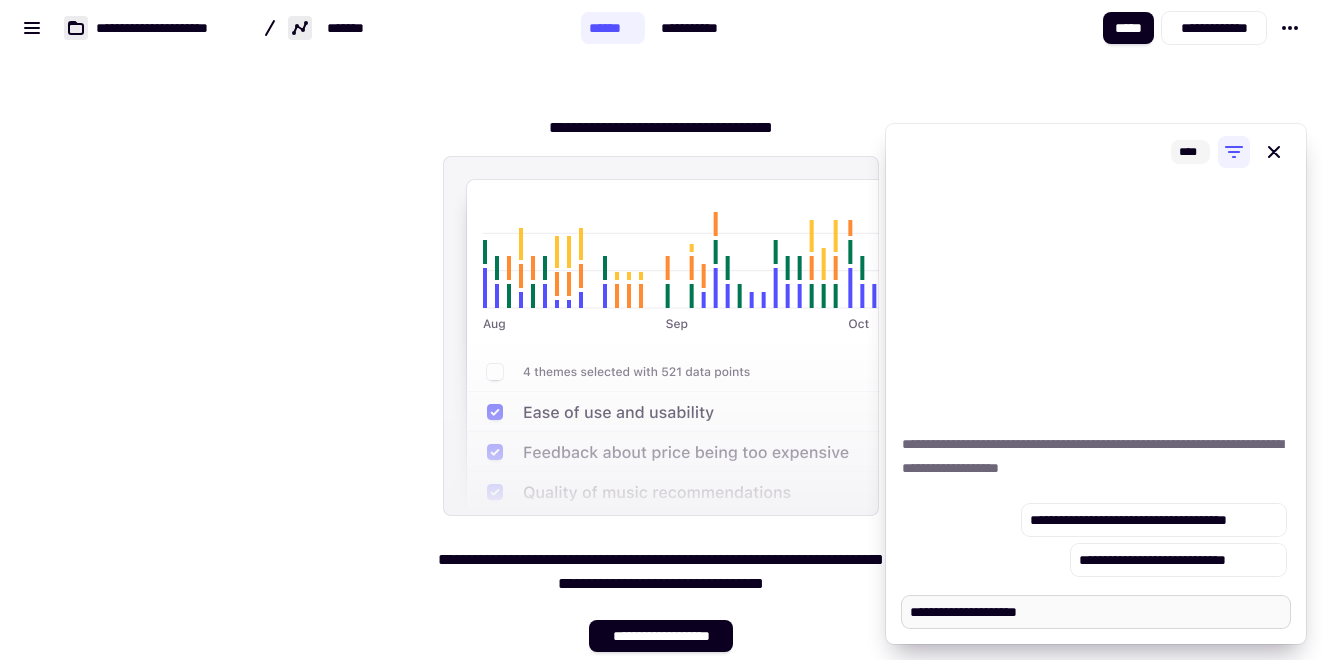 type on "*" 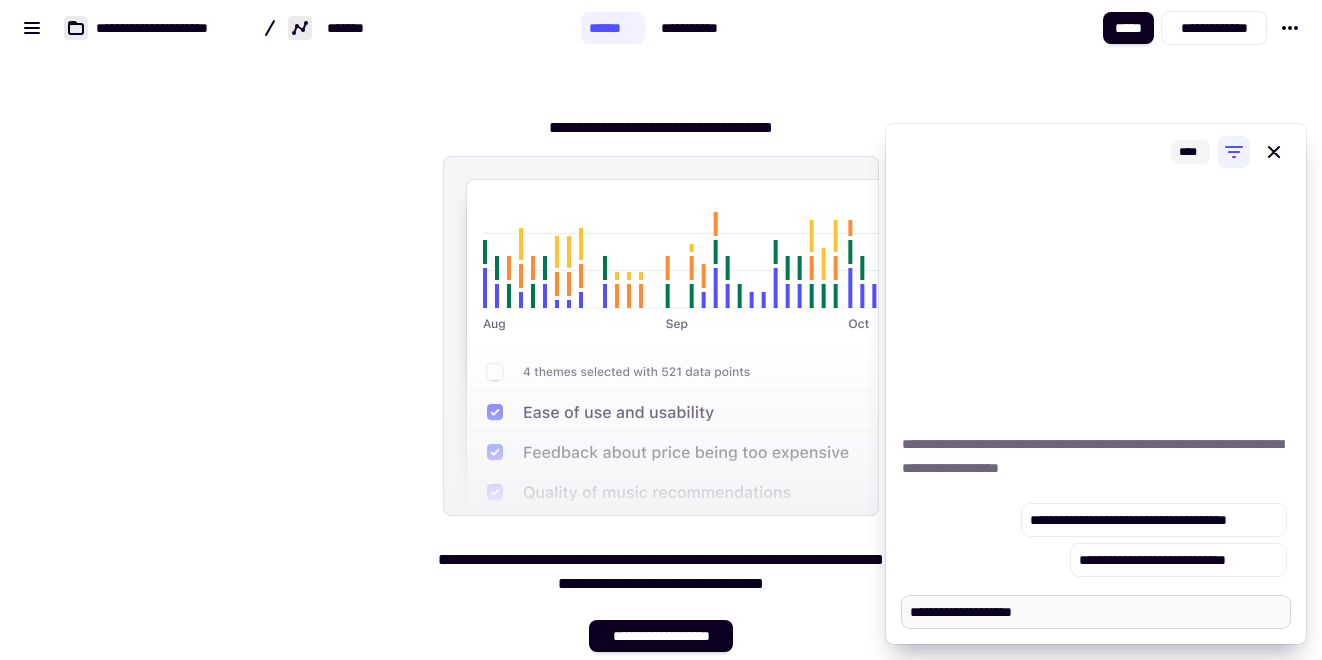 type on "*" 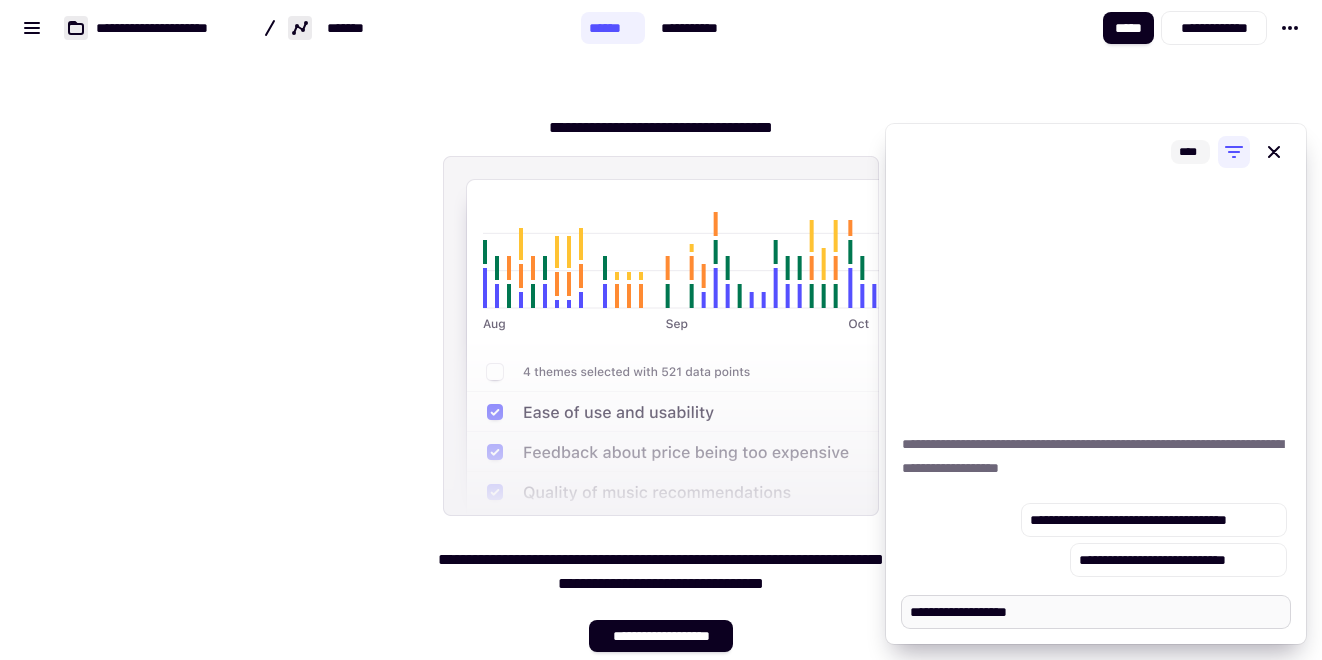 type on "*" 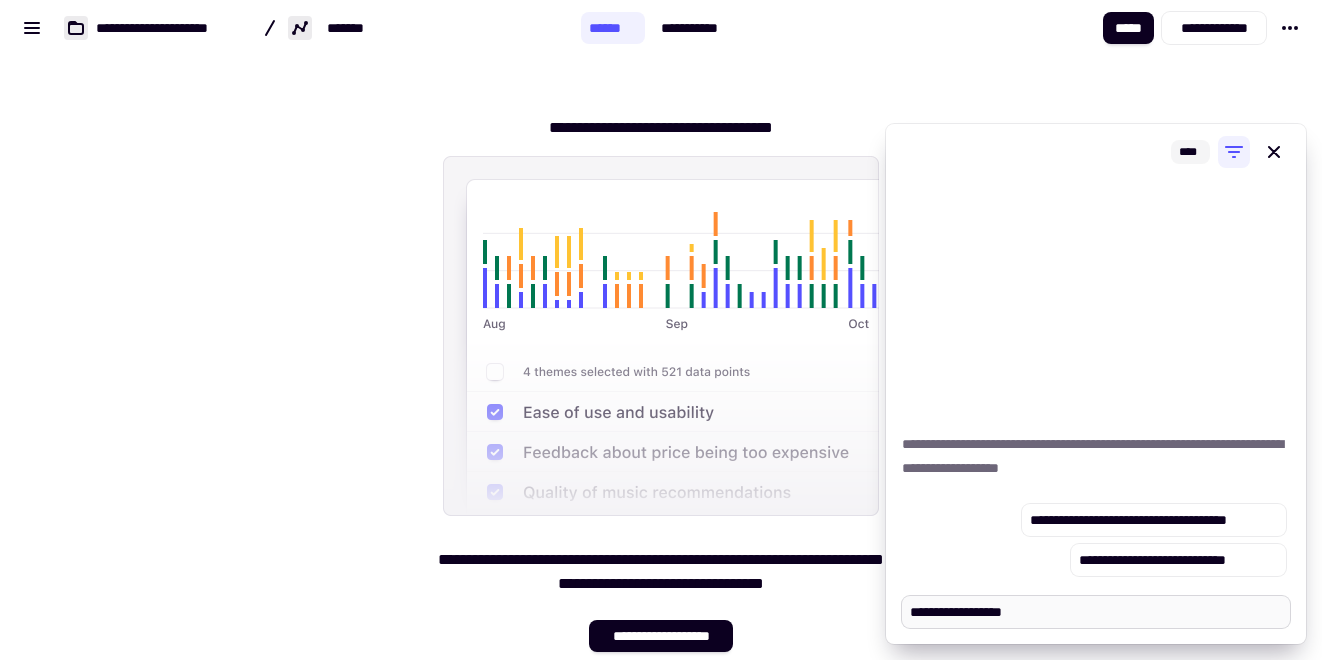 type on "*" 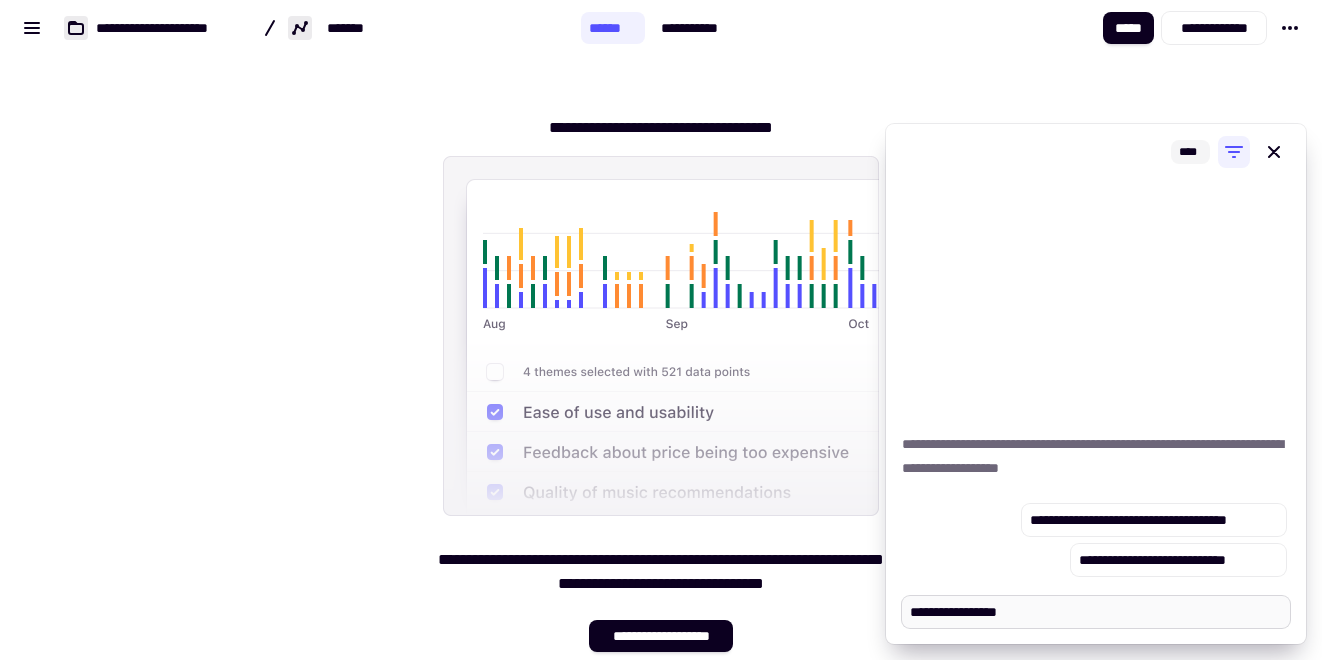 type on "*" 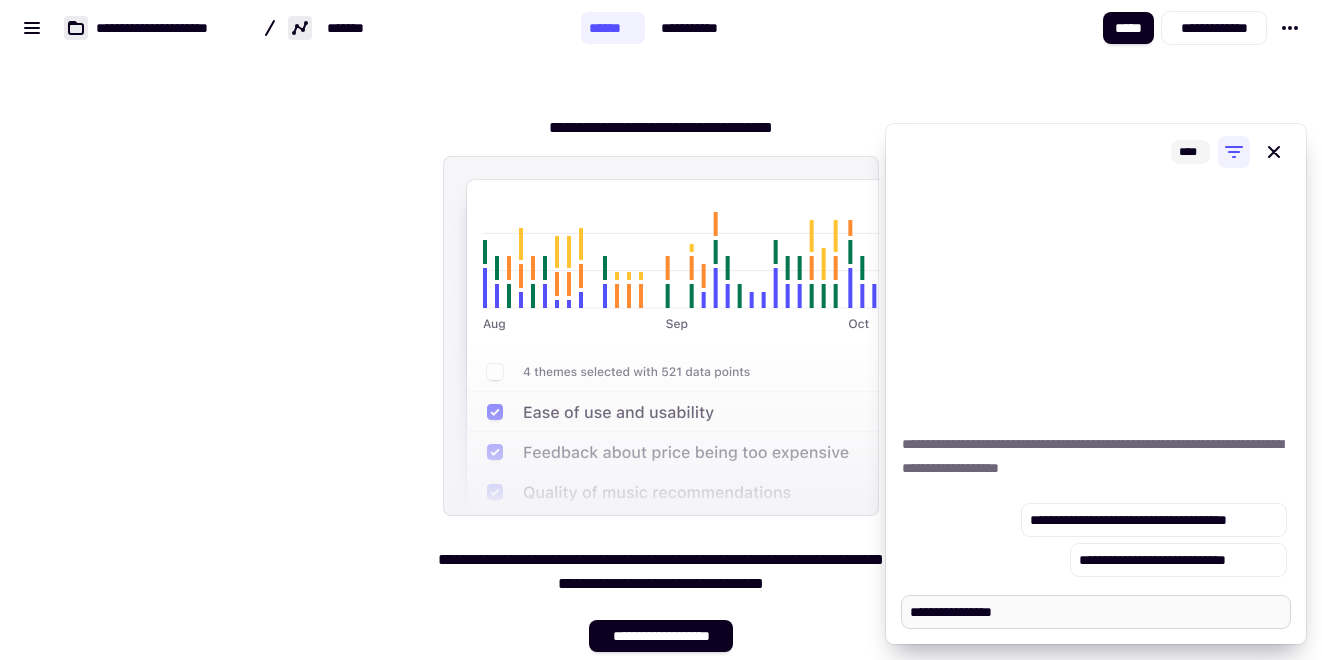 type on "*" 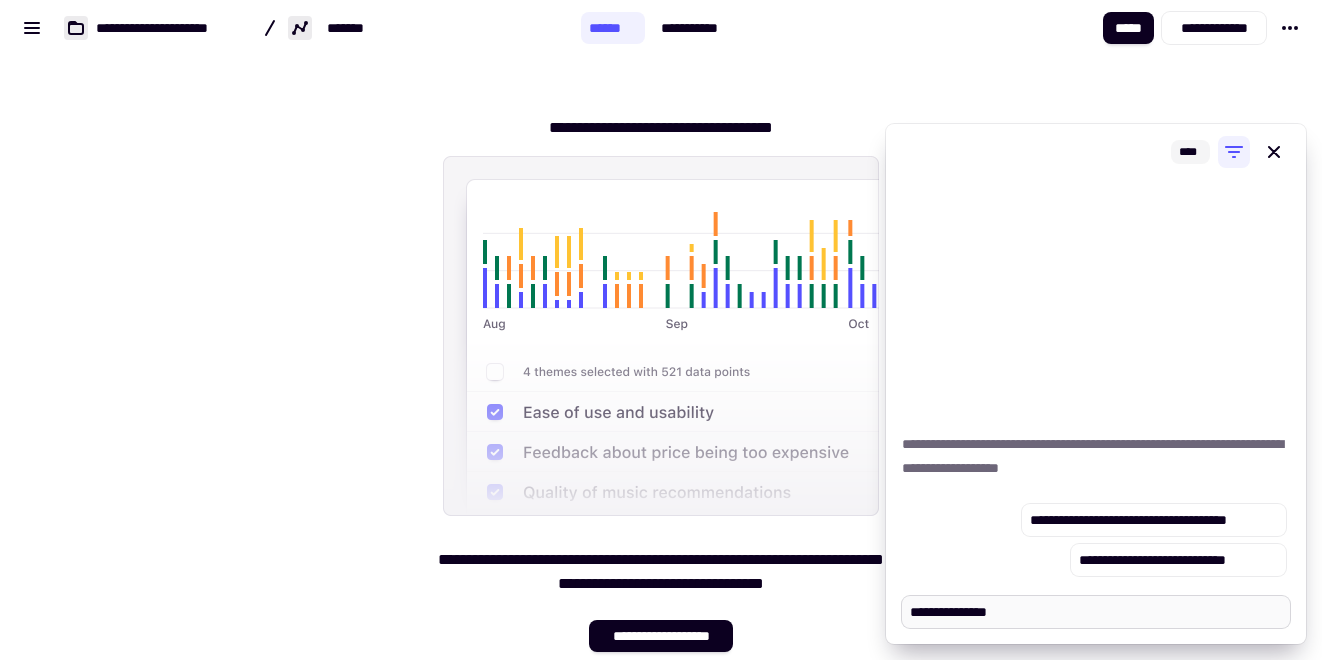 type on "*" 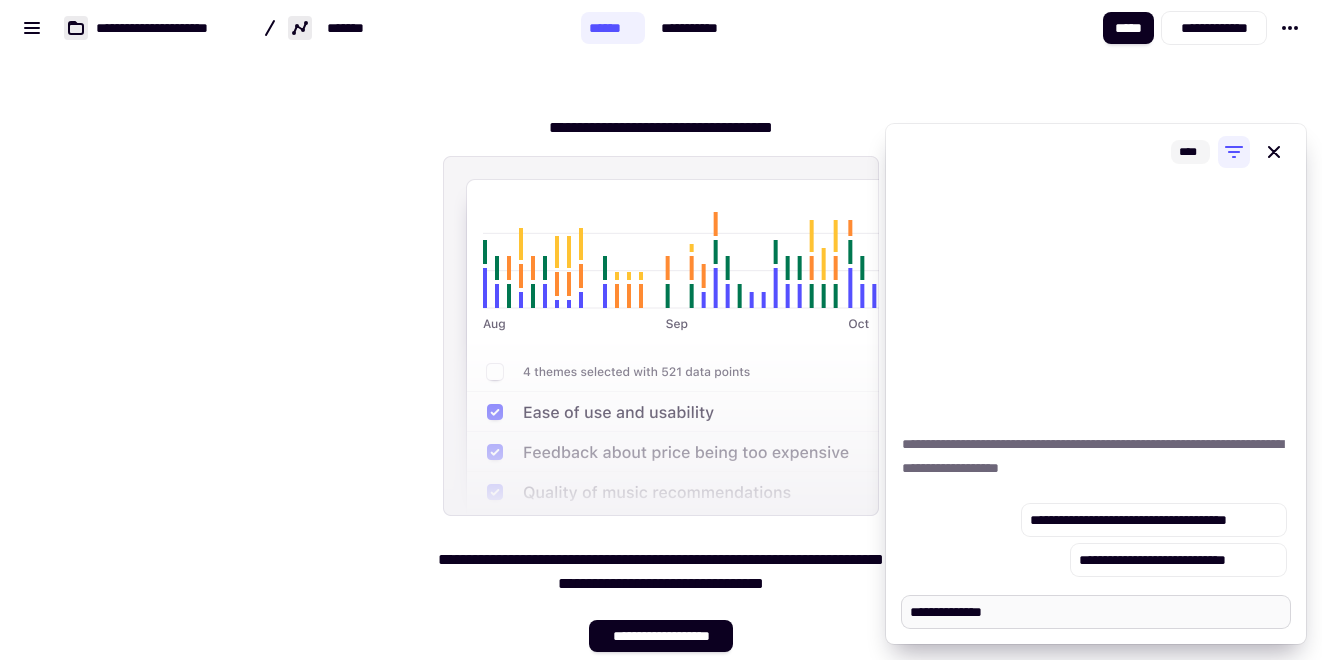 type on "*" 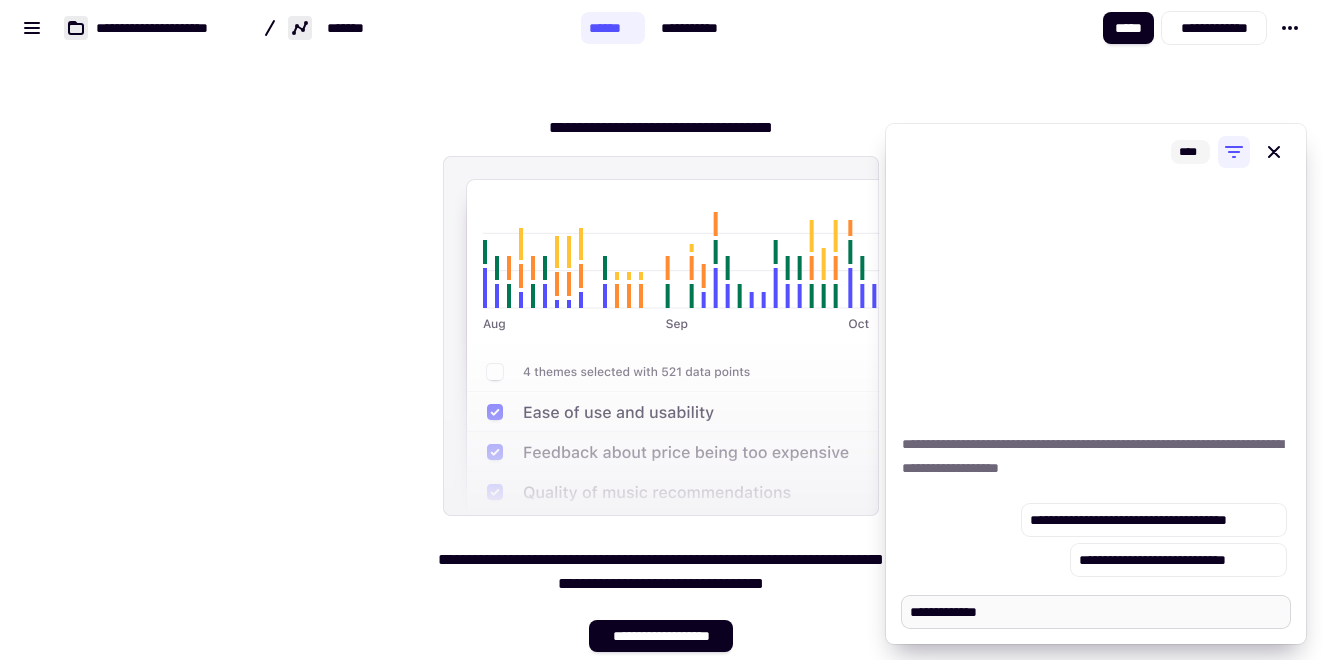 type on "*" 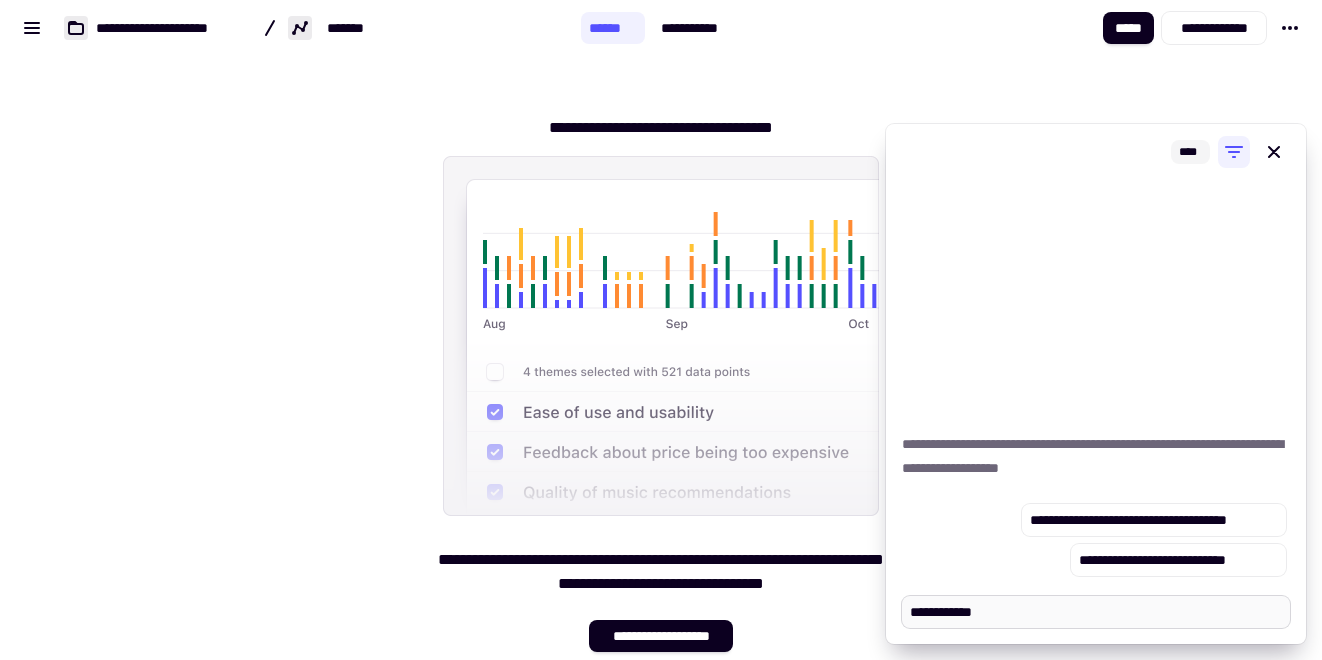 type on "*" 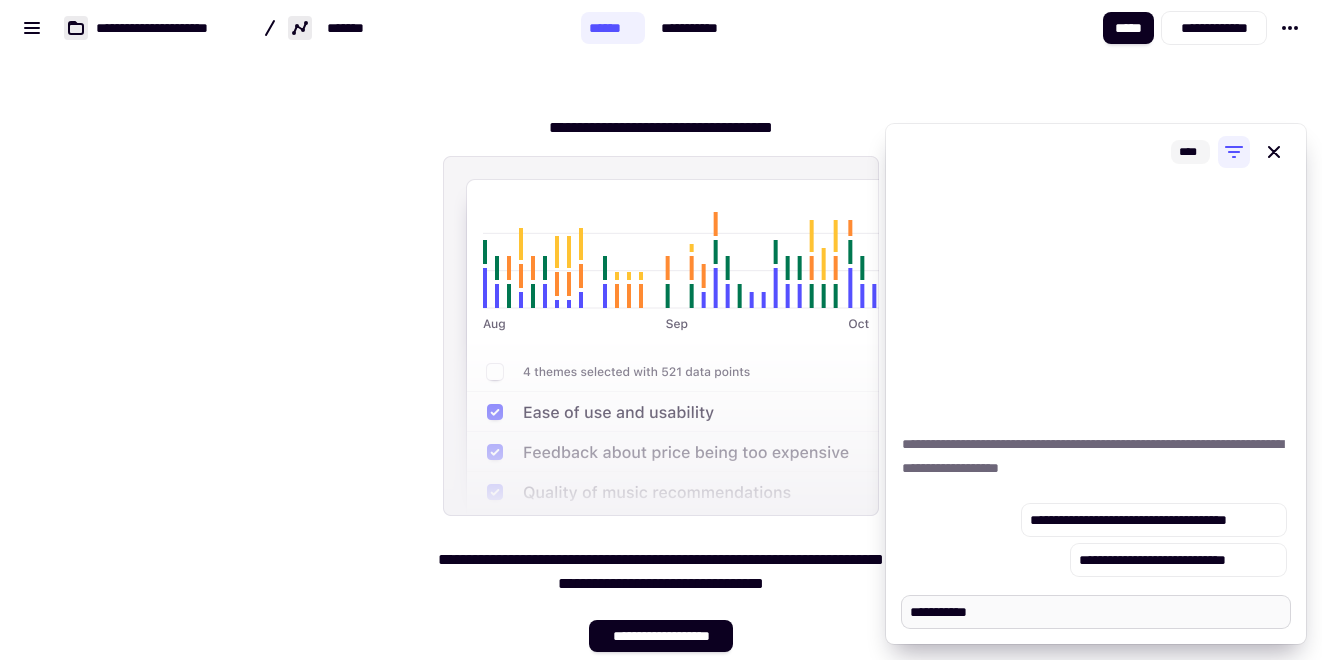 type on "*" 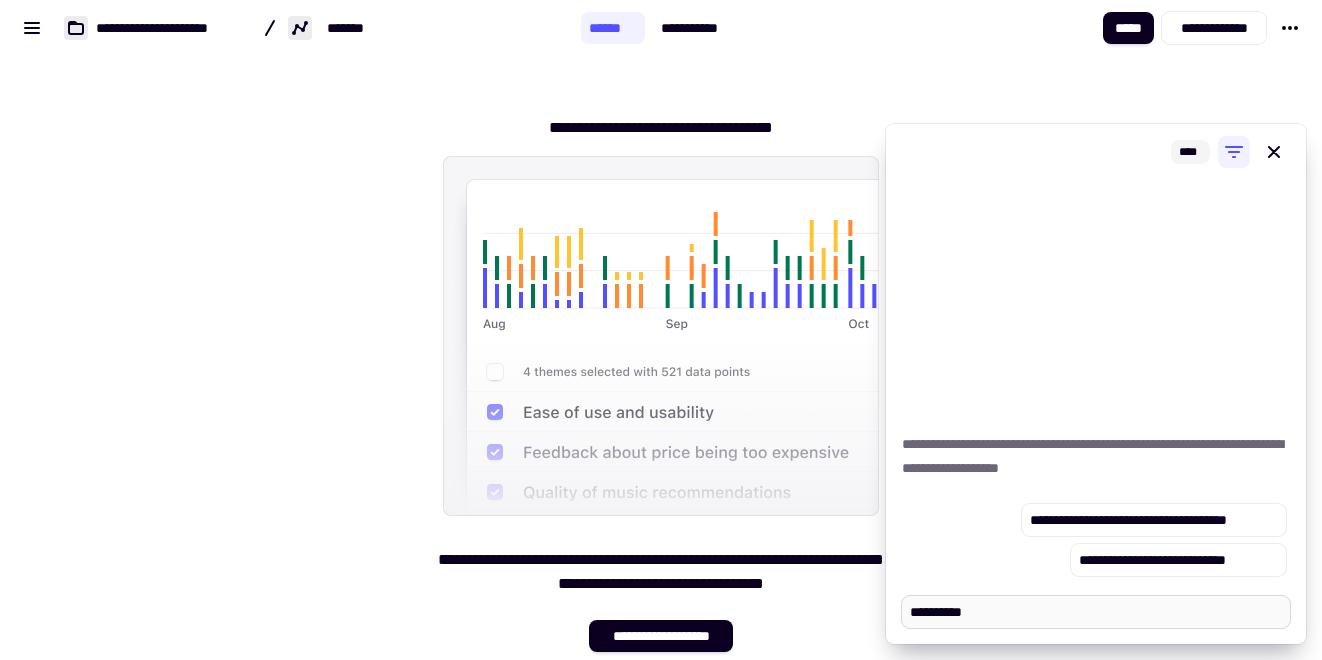 type on "*" 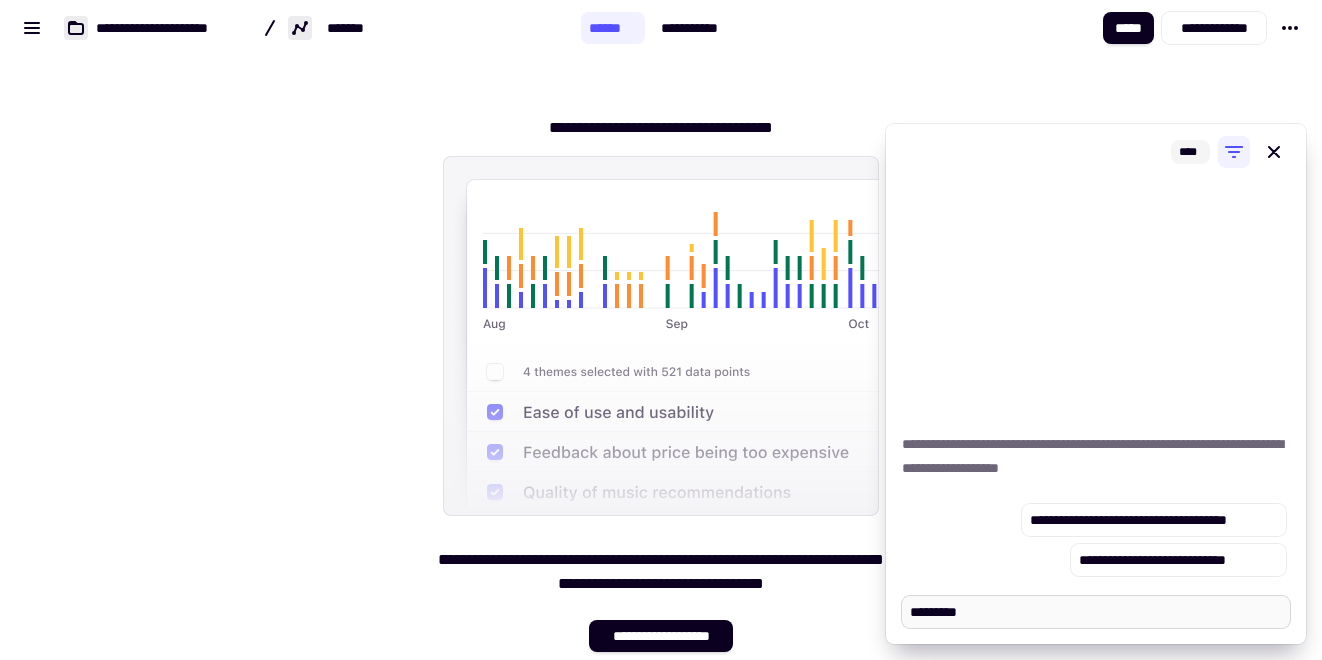 type on "*" 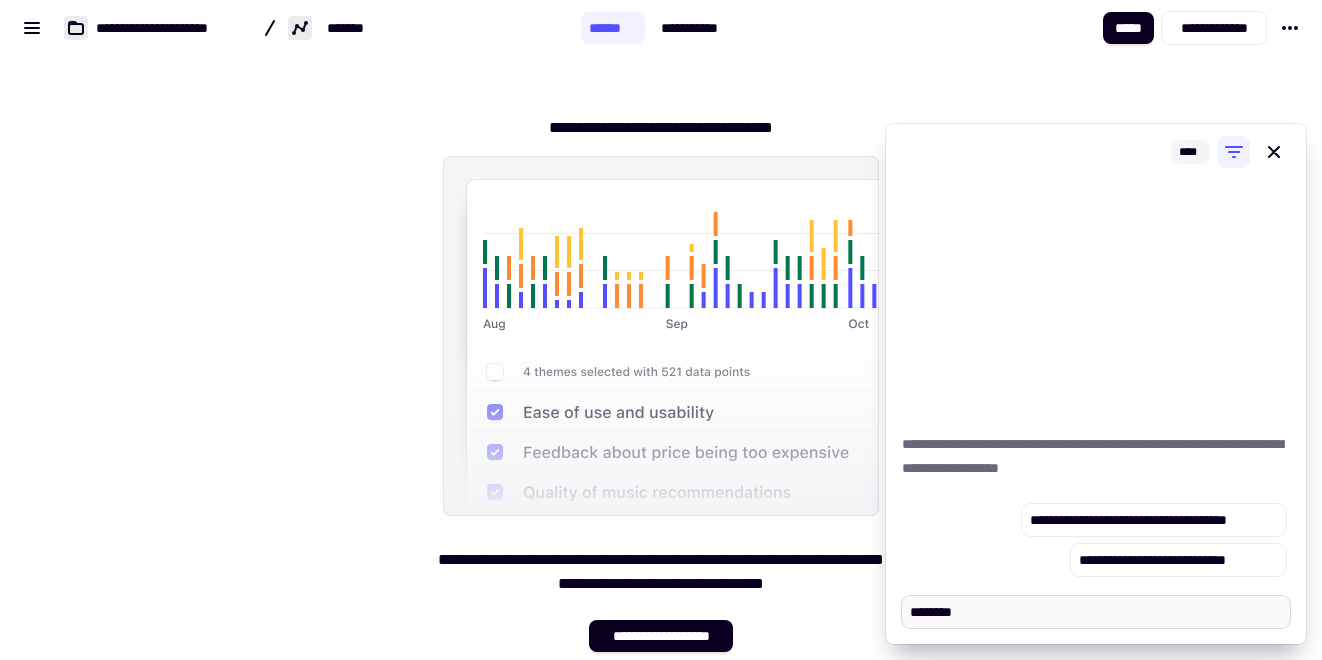 type on "*" 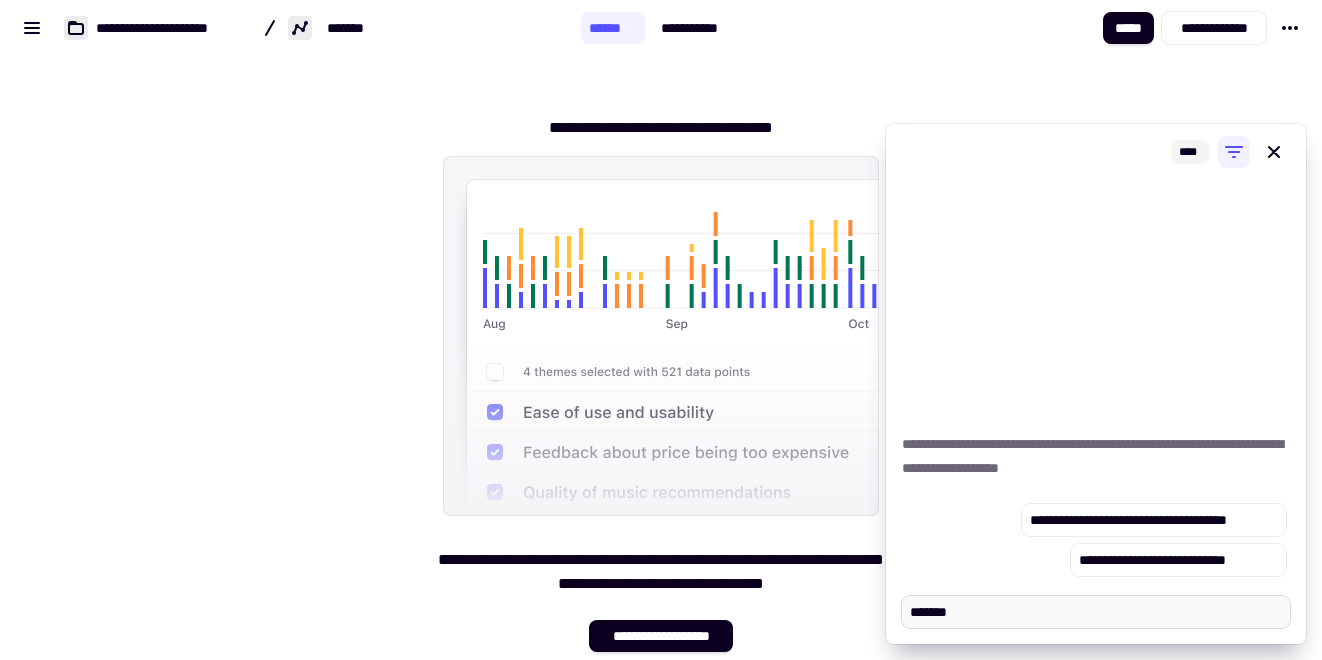 type on "*" 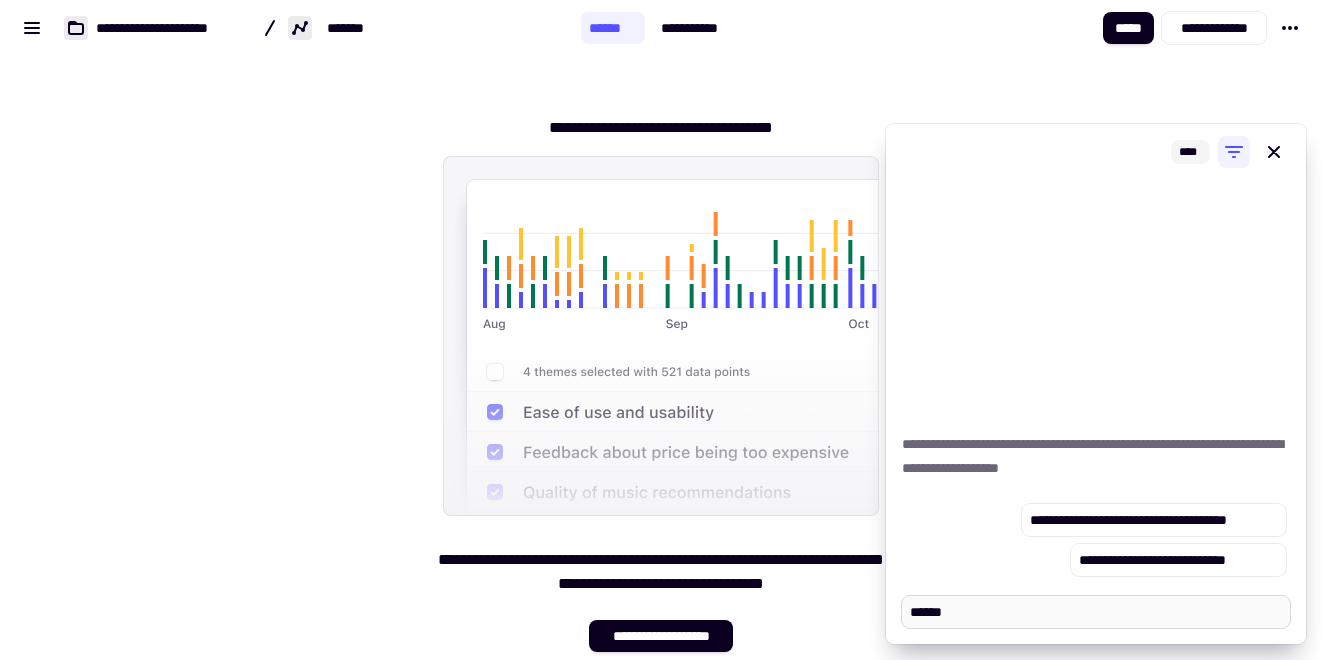 type on "*" 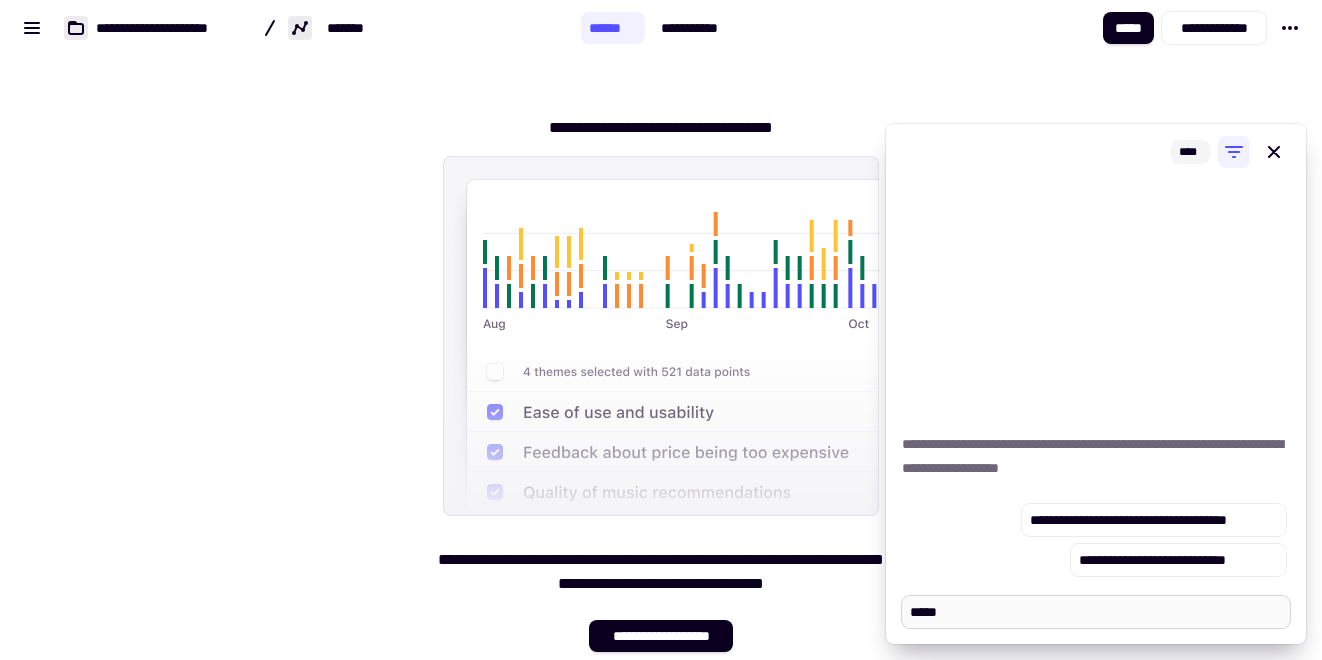 type on "*" 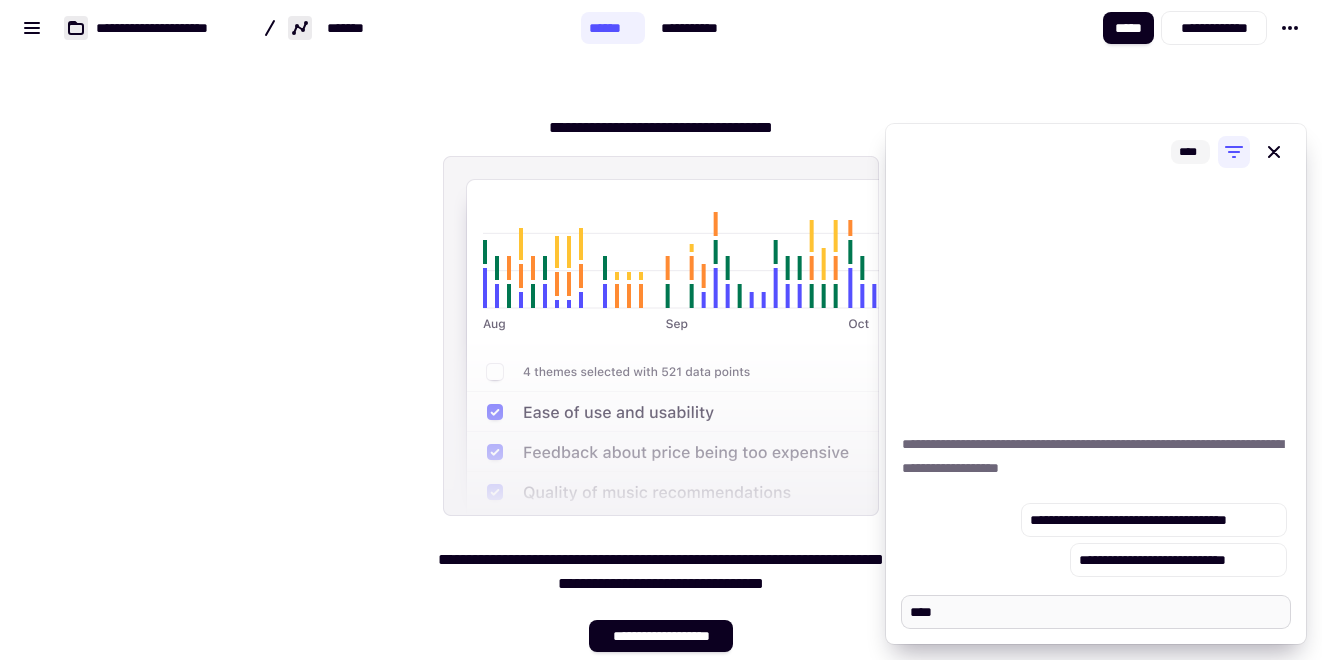 type on "*" 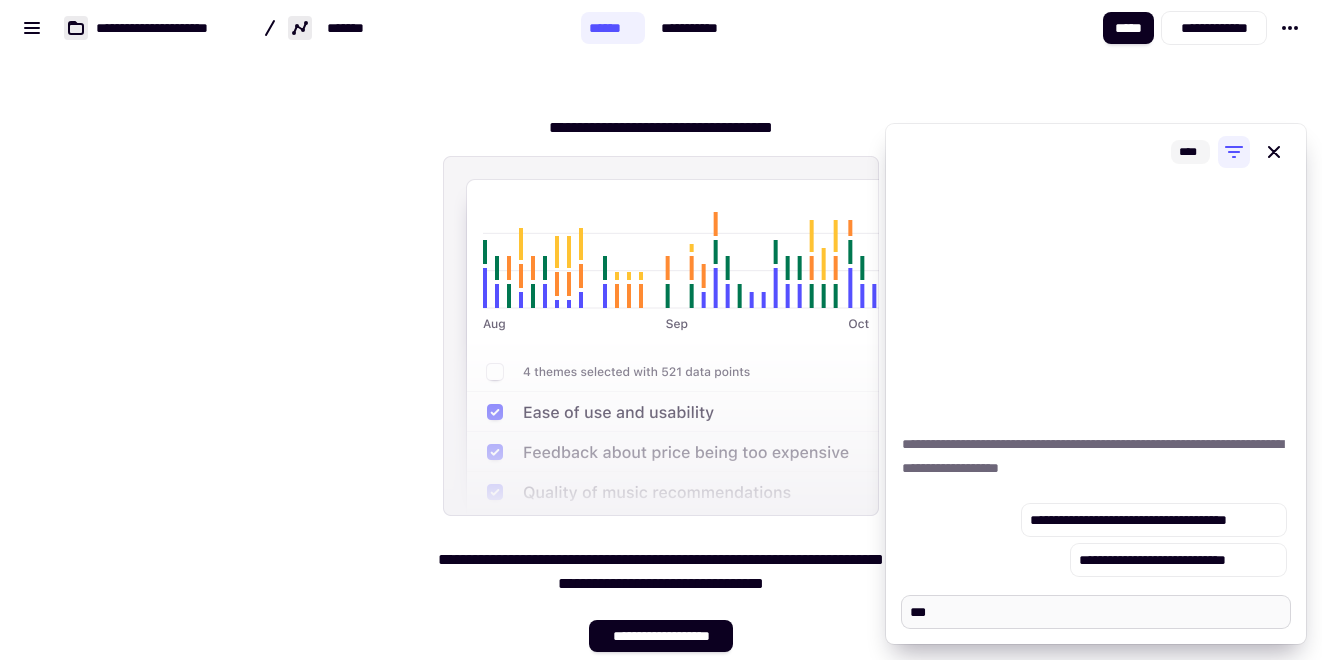 type on "*" 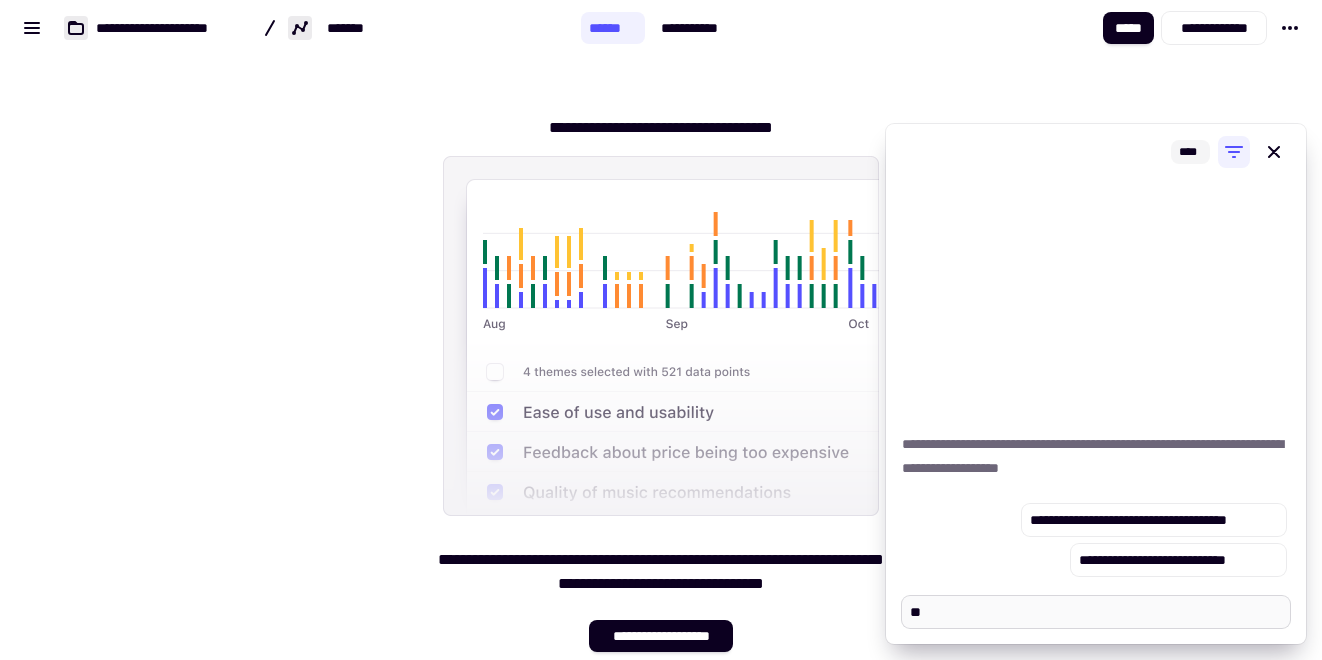 type on "*" 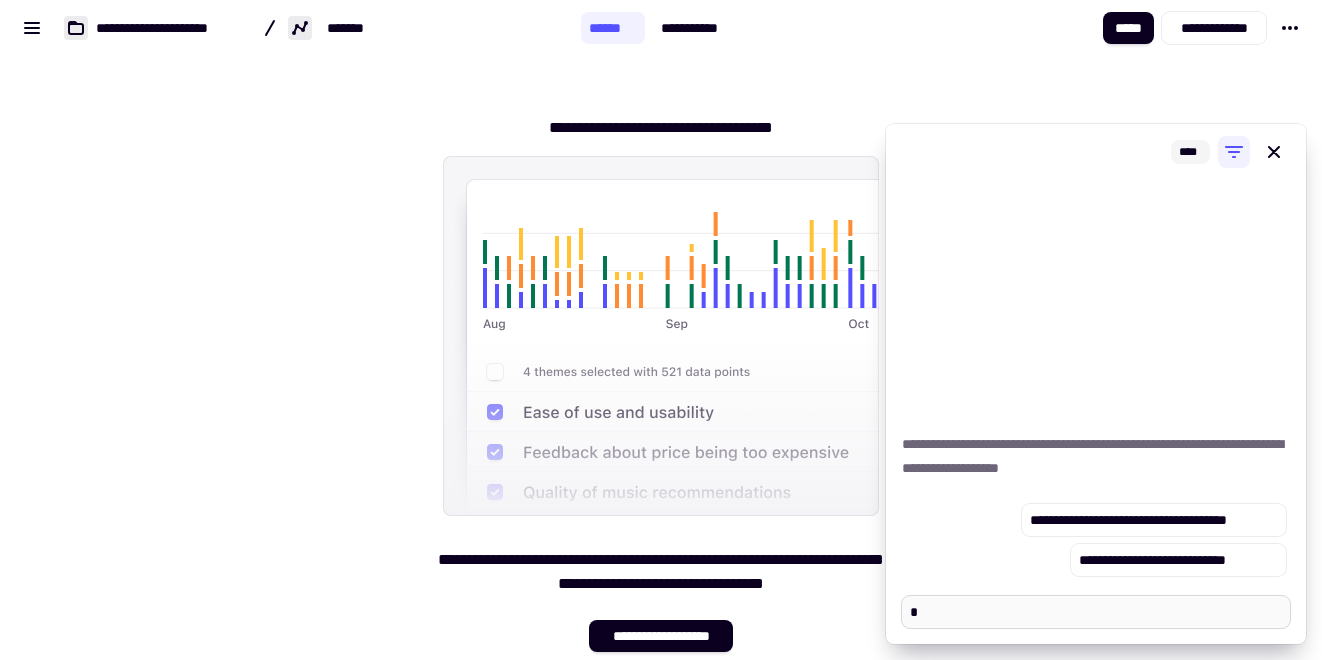 type on "*" 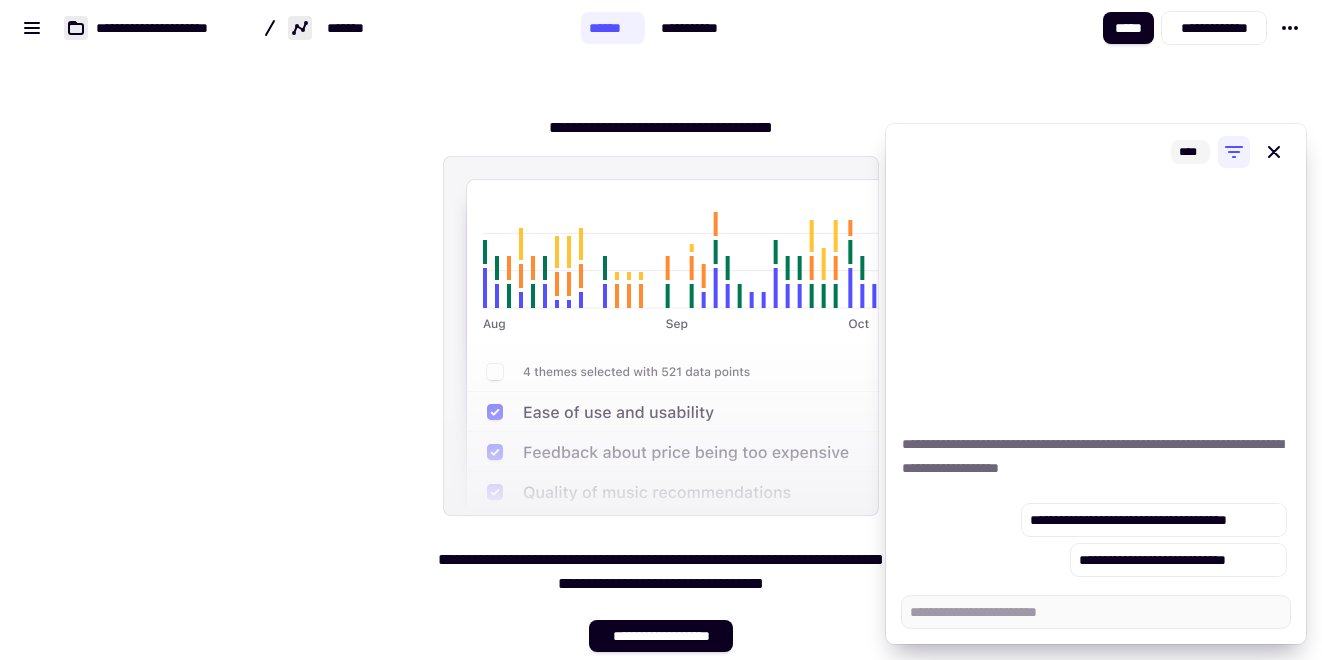 paste on "**********" 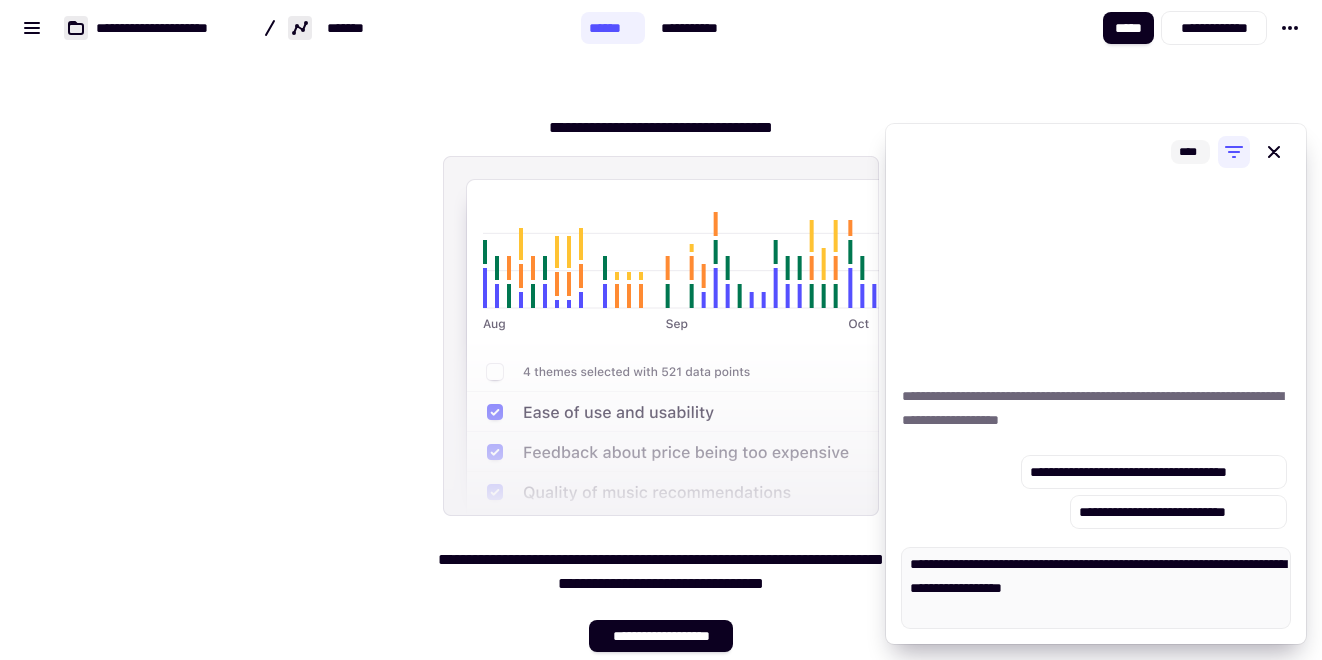 type on "*" 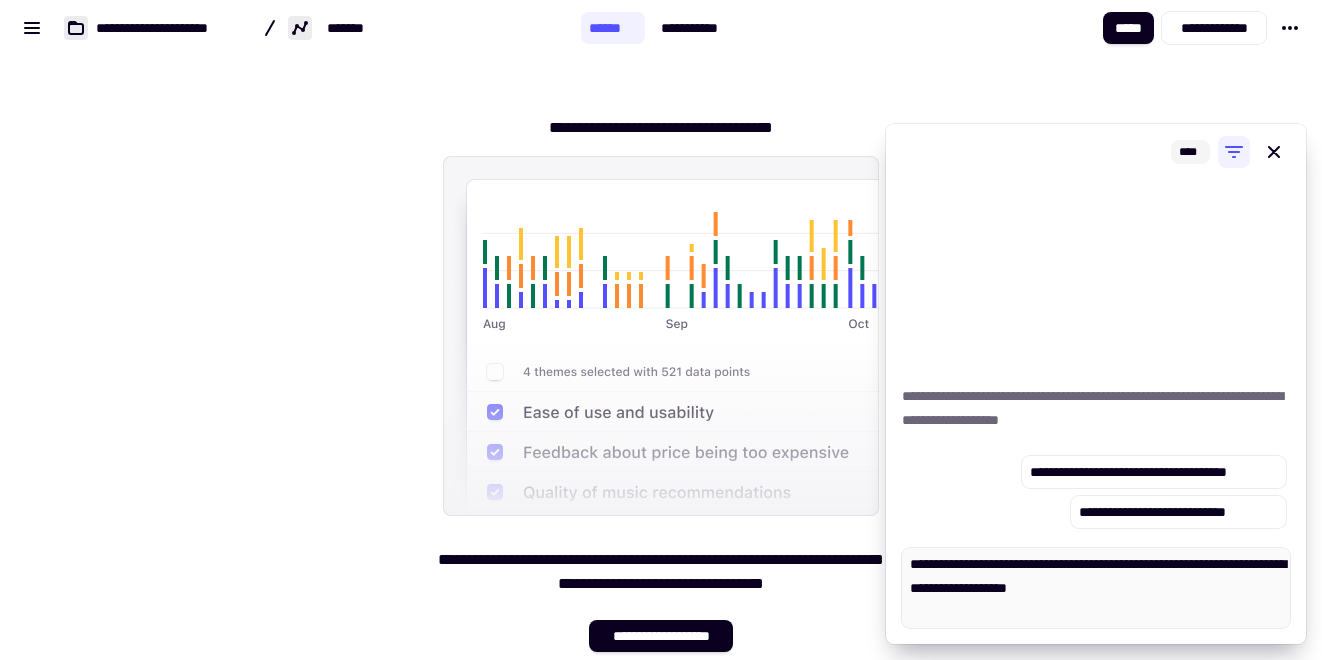 type on "*" 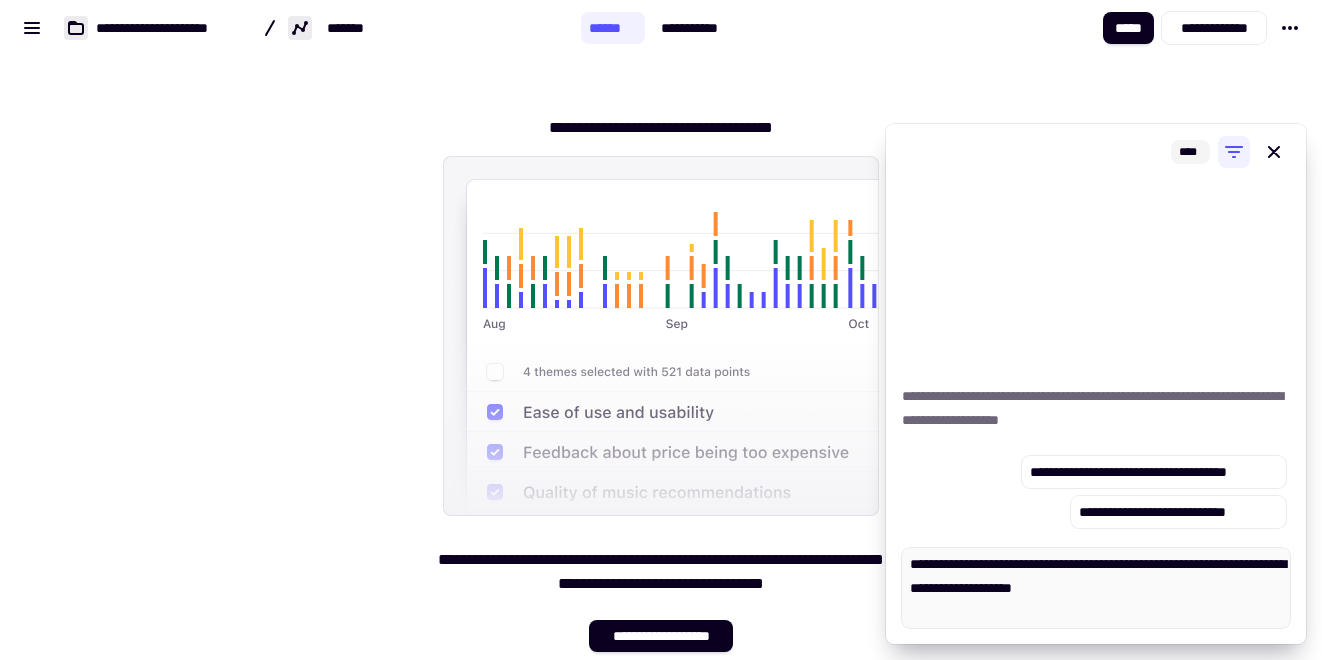 type on "*" 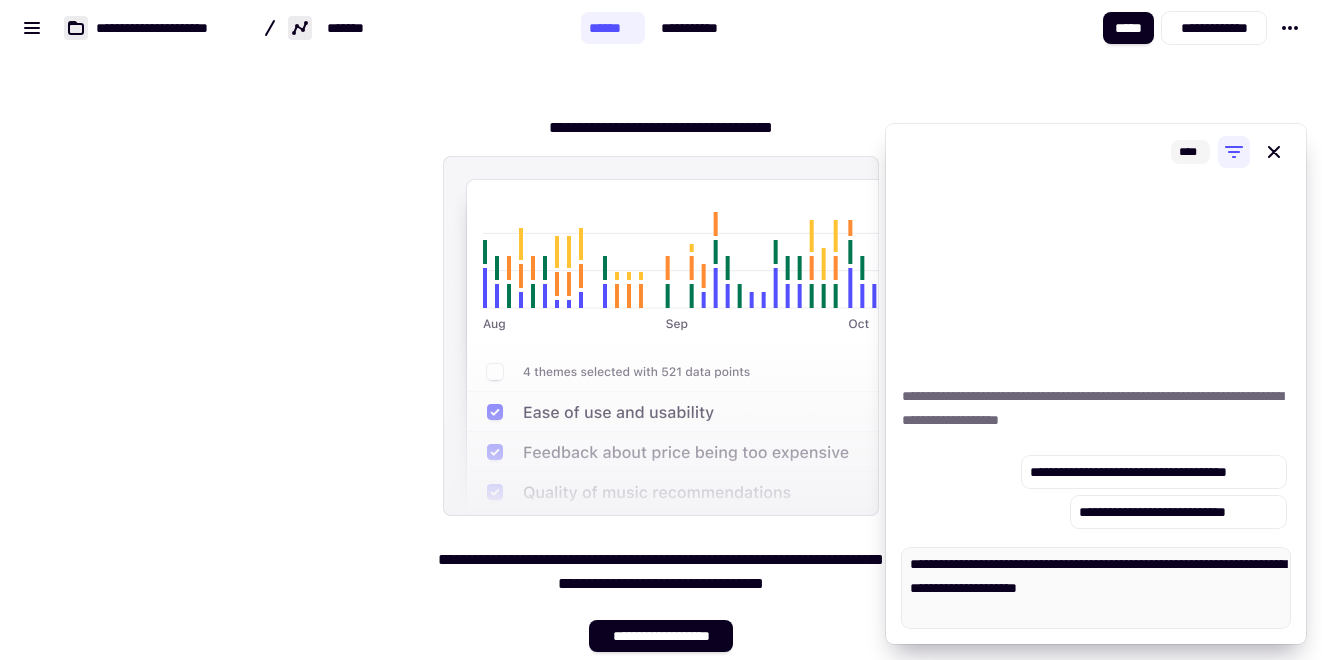 type on "*" 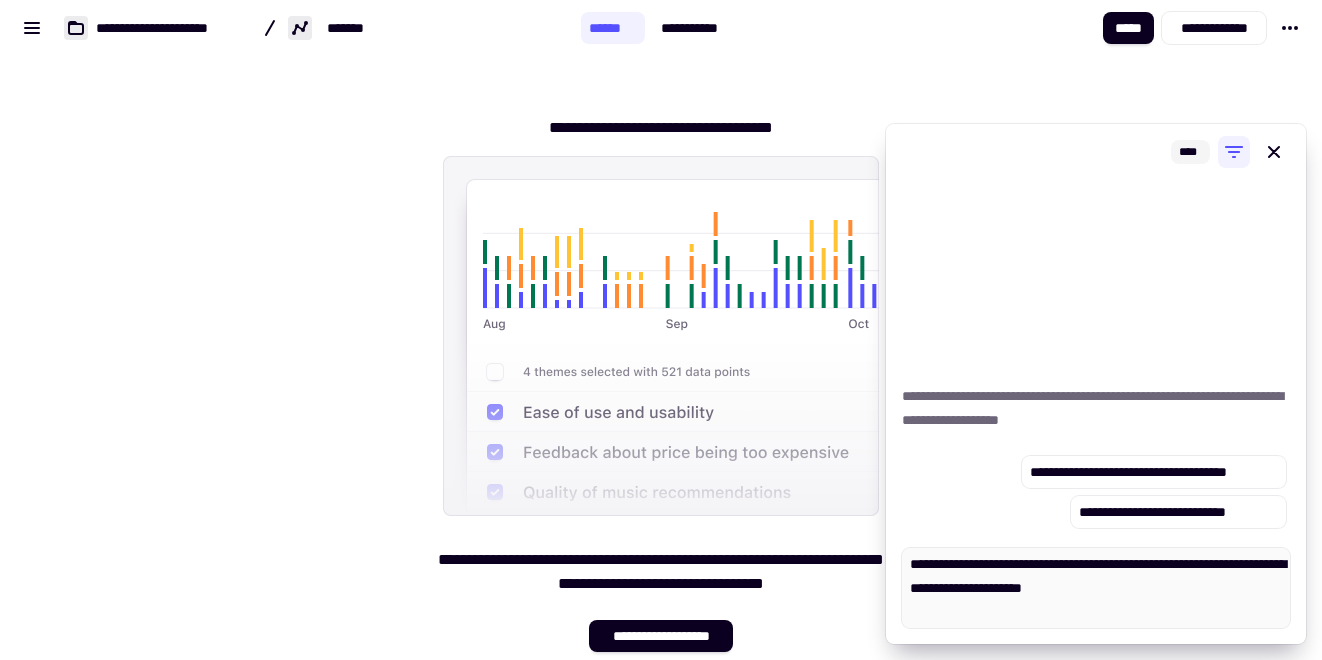 type on "*" 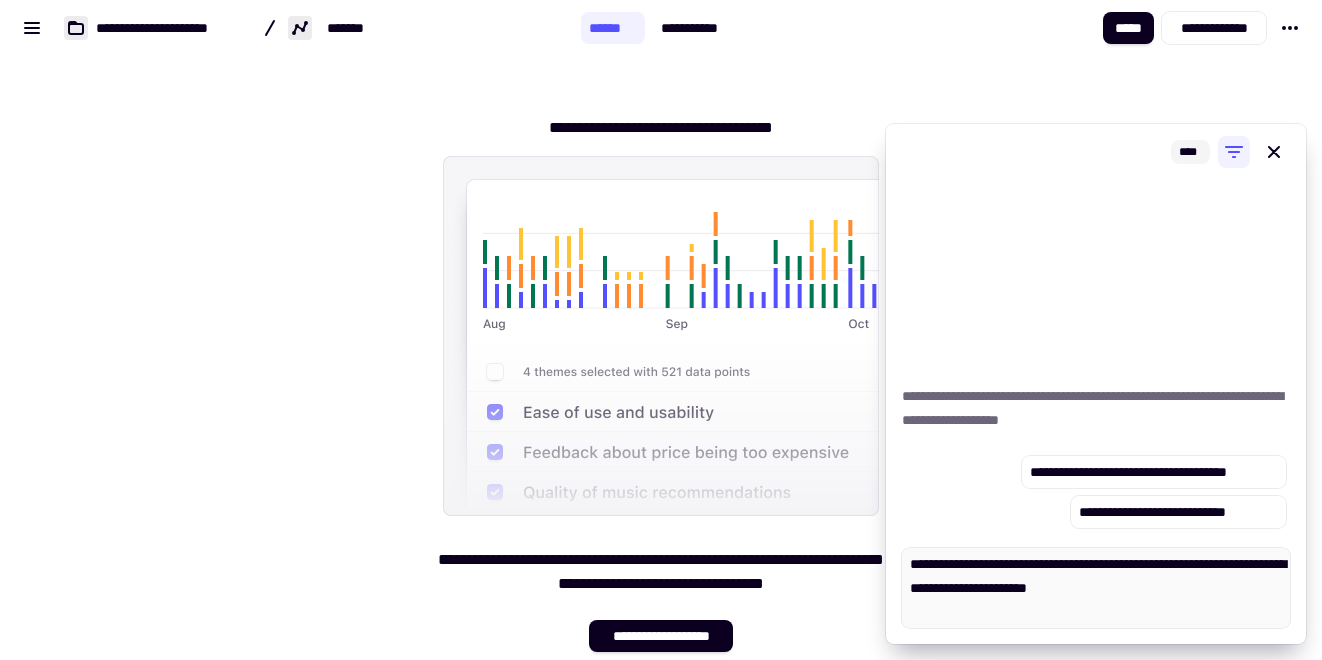 type on "*" 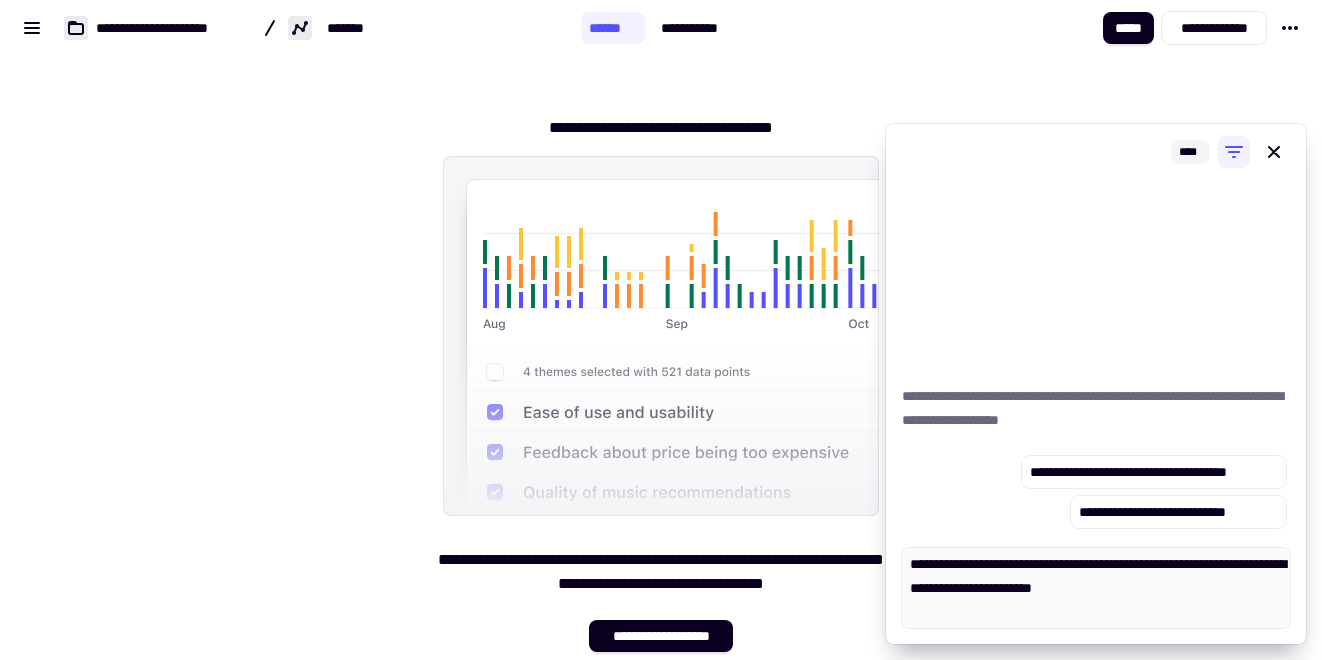 type on "*" 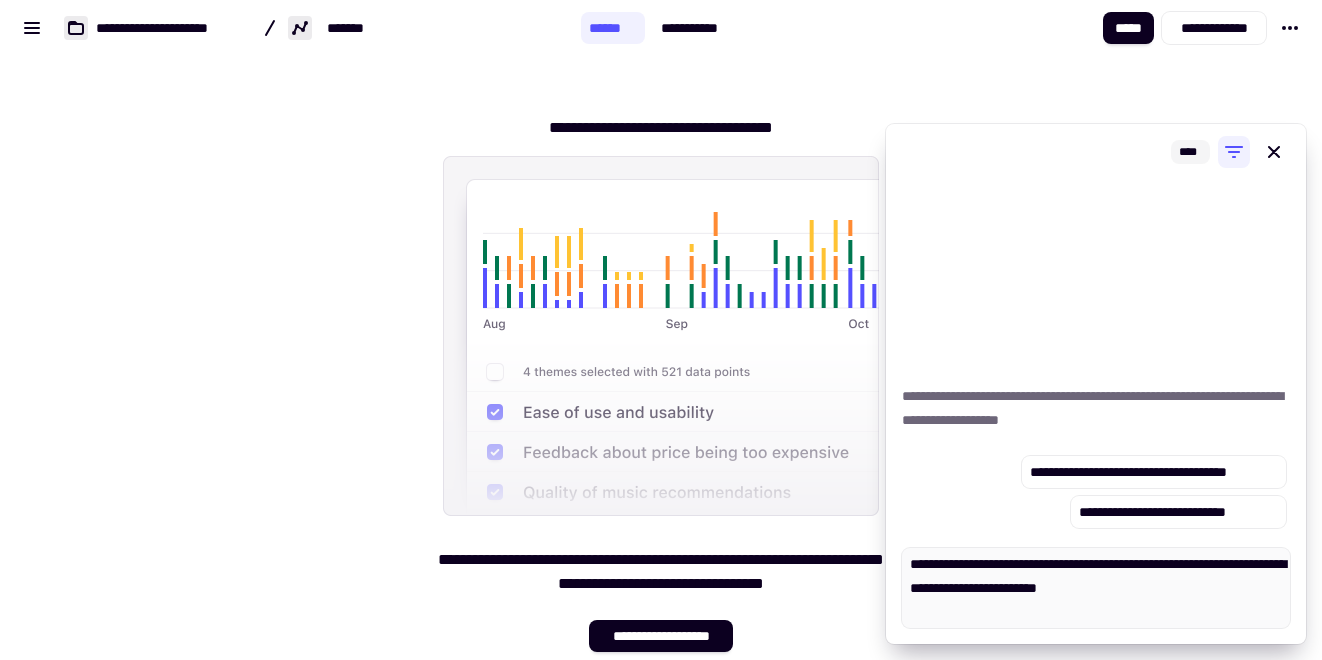 type on "*" 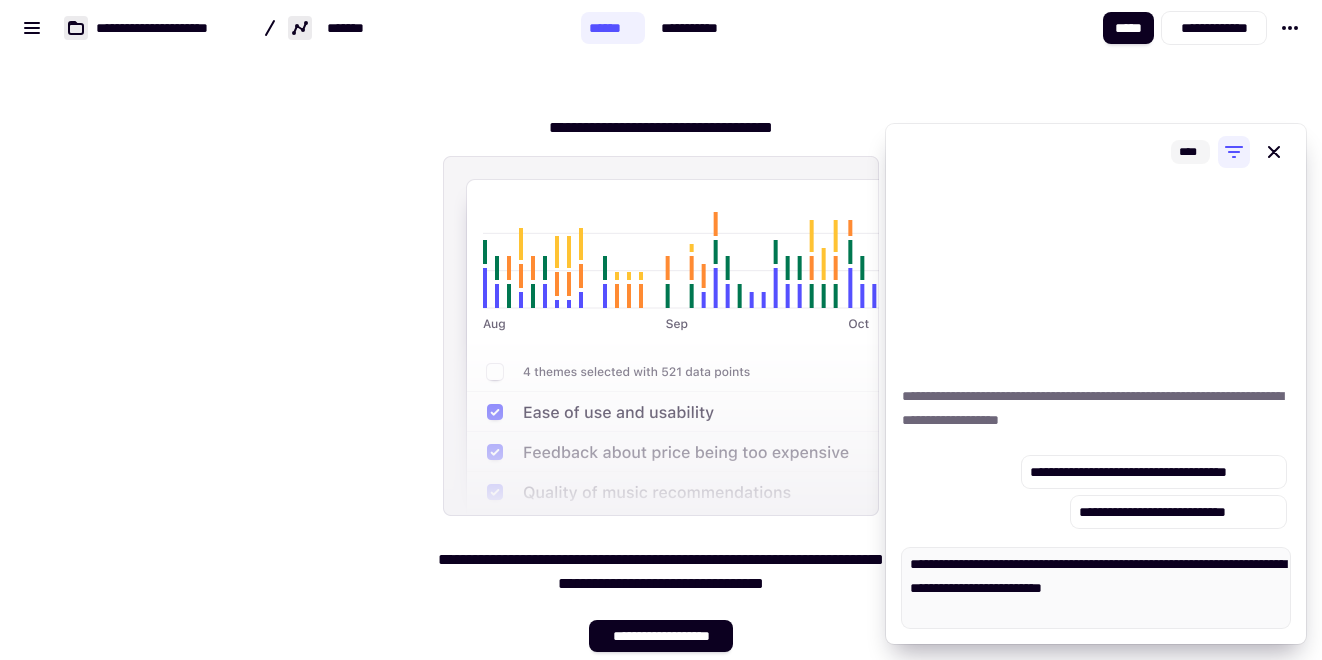 type on "*" 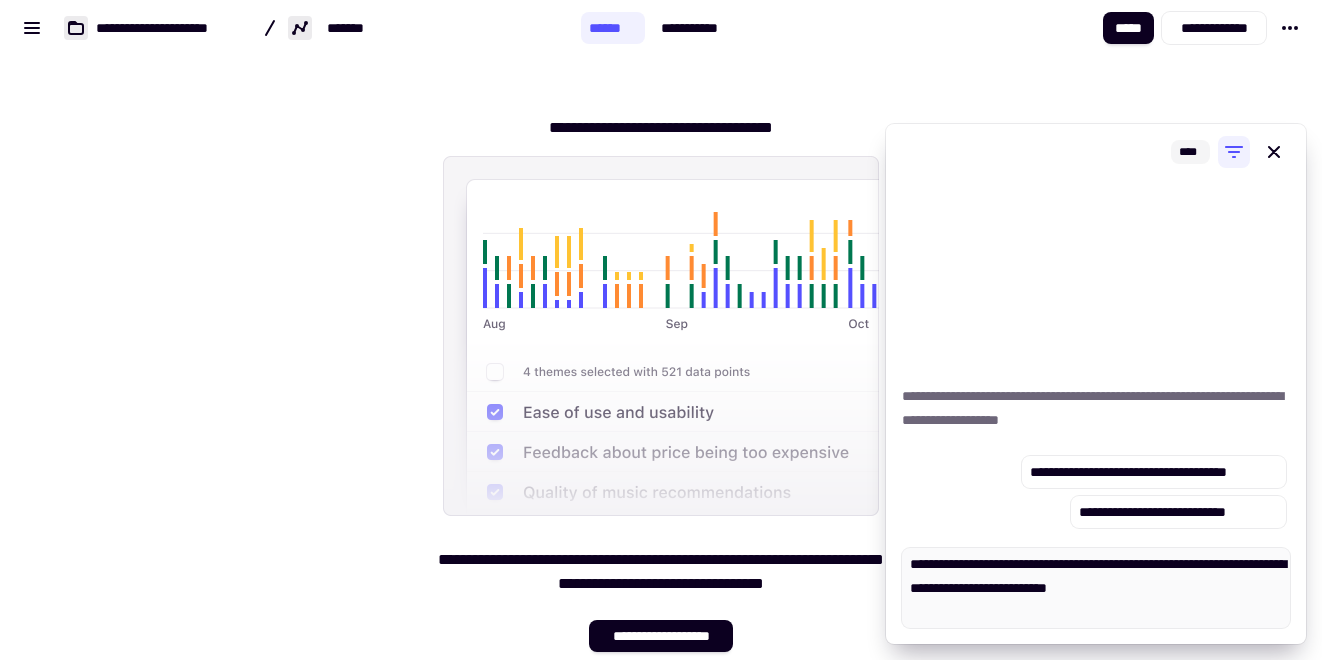 type on "*" 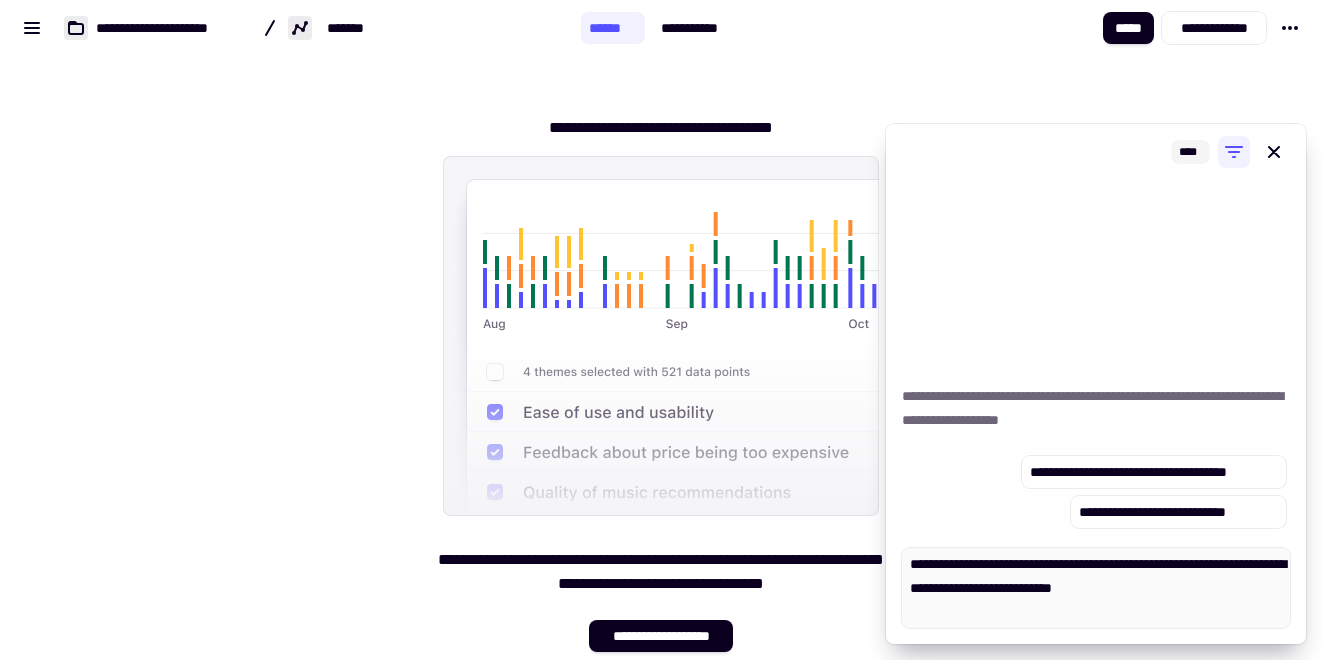 type on "*" 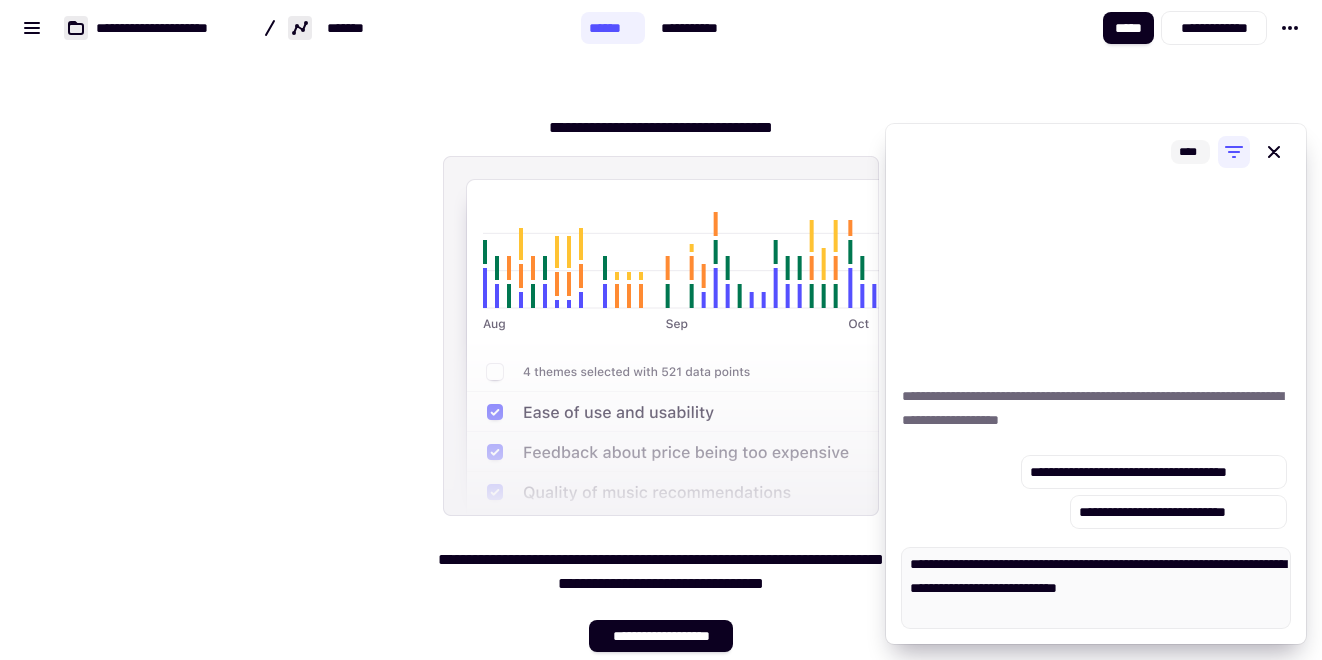 type on "*" 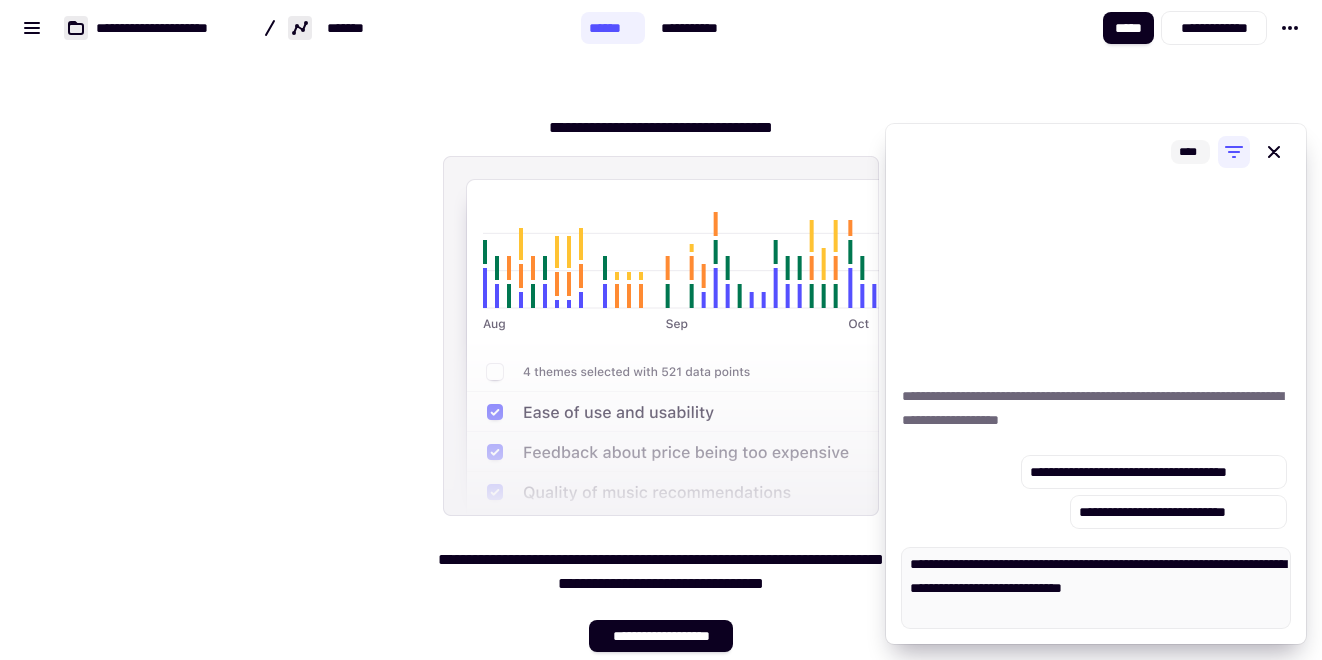 type on "*" 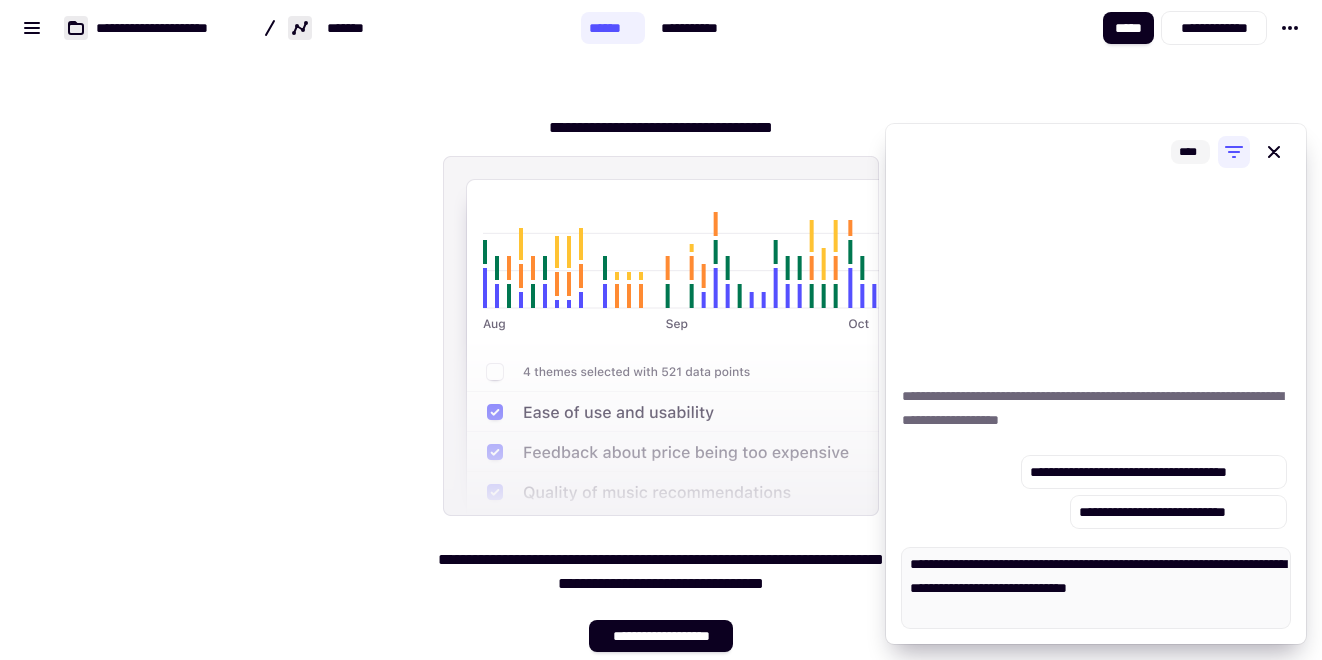 type on "*" 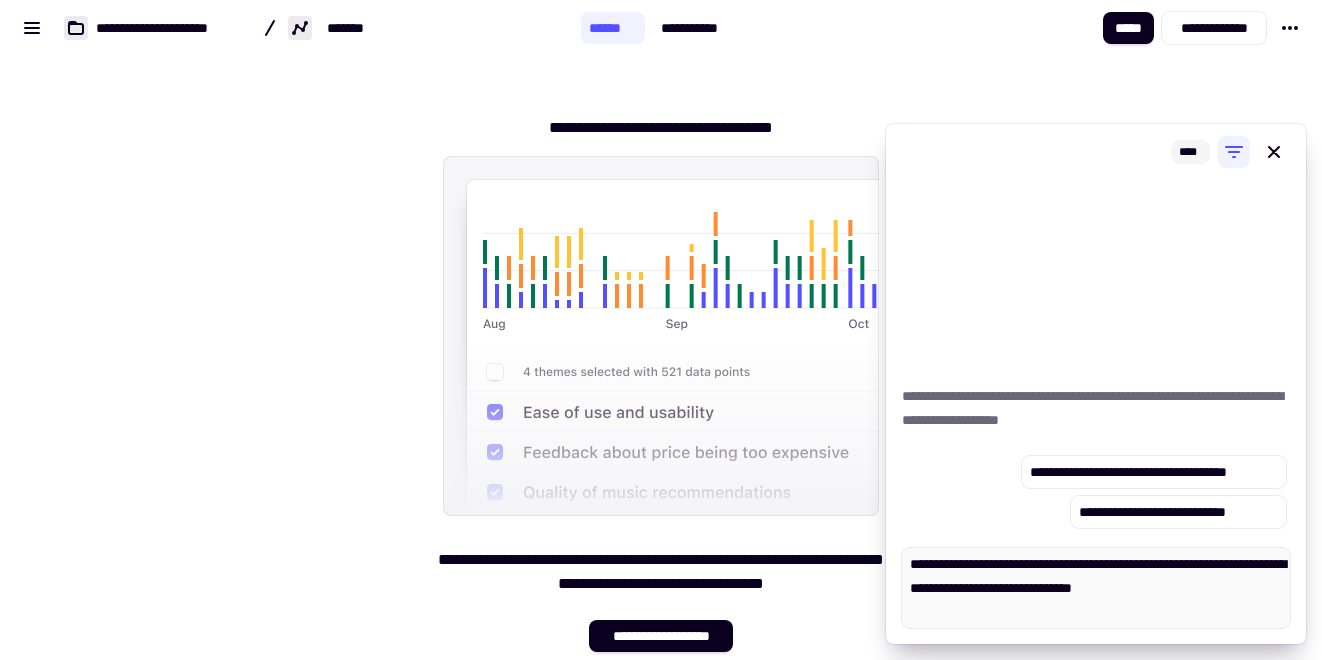 type on "*" 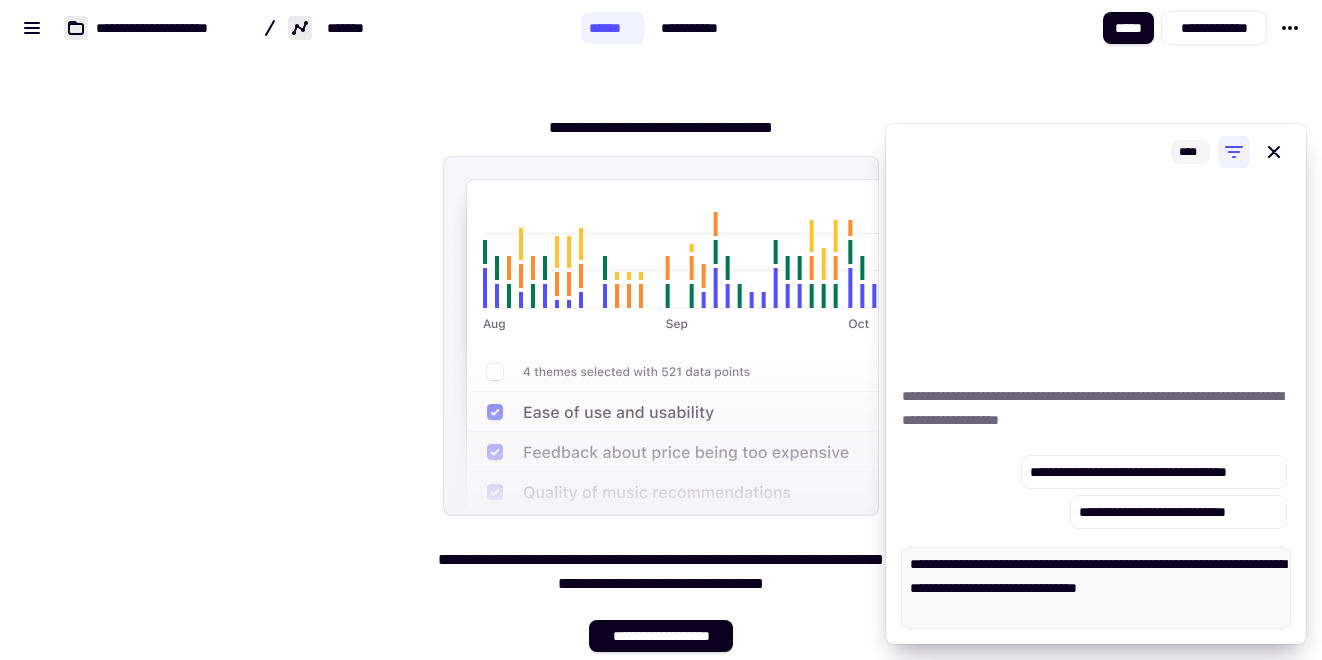 type on "*" 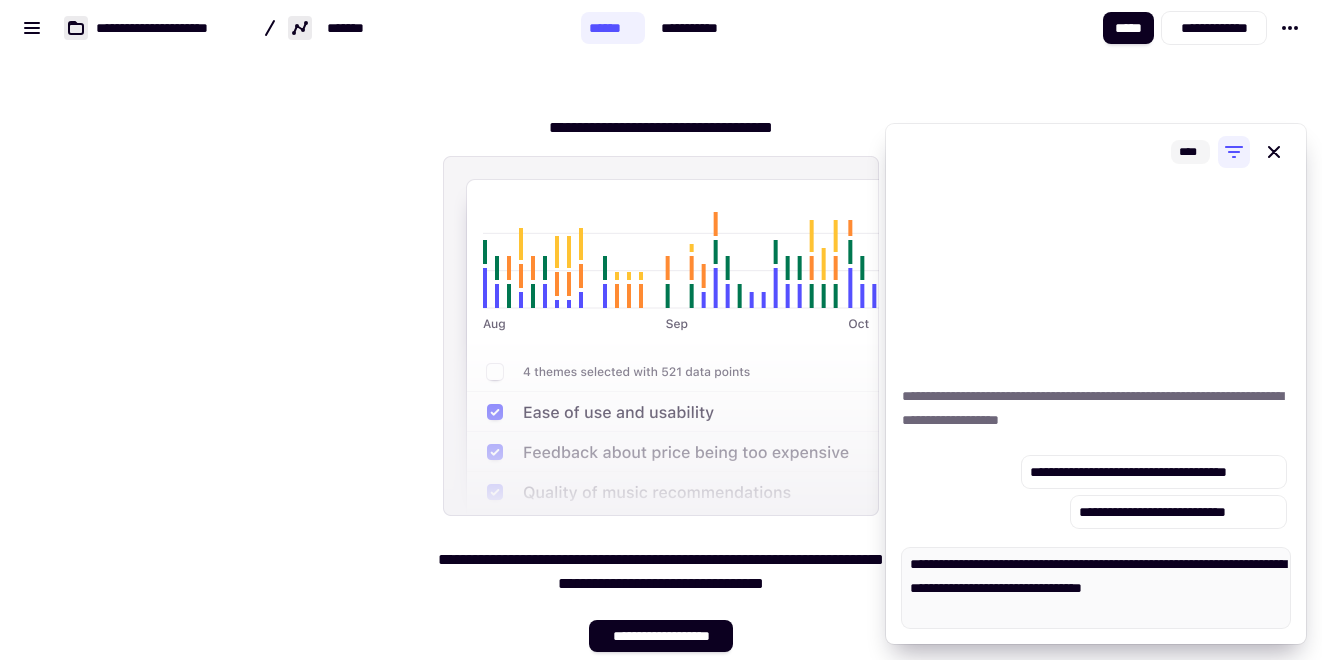 type on "*" 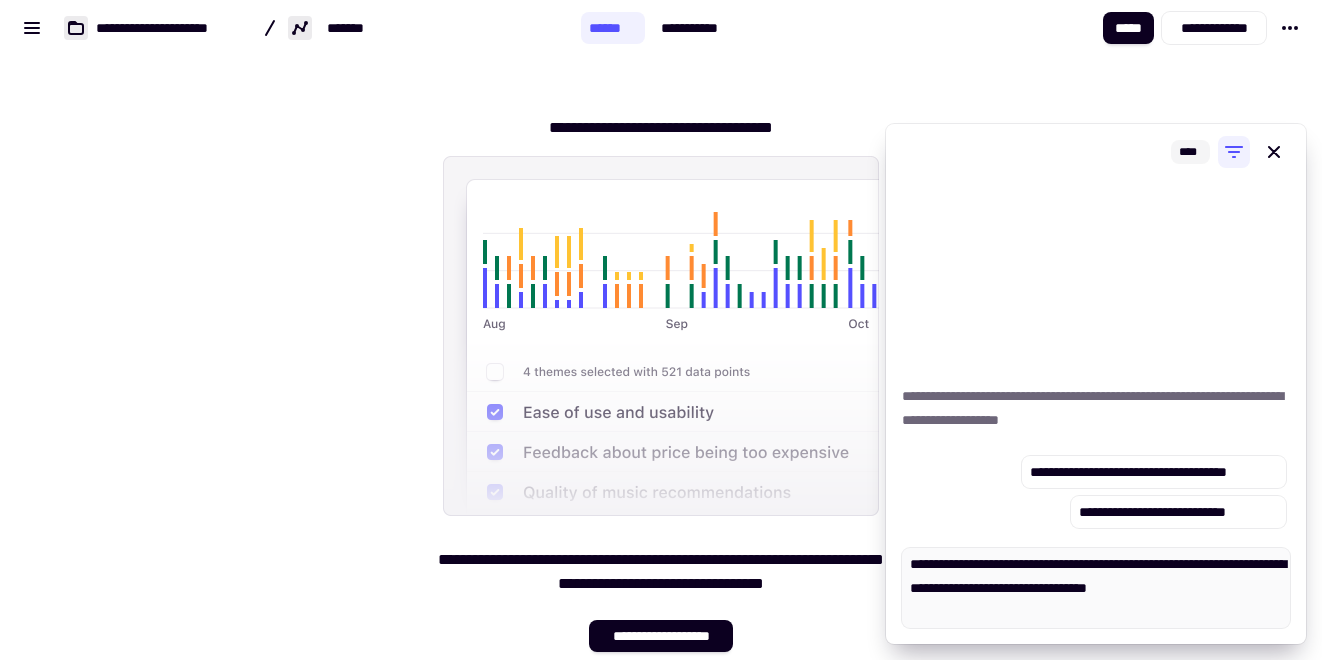 type on "*" 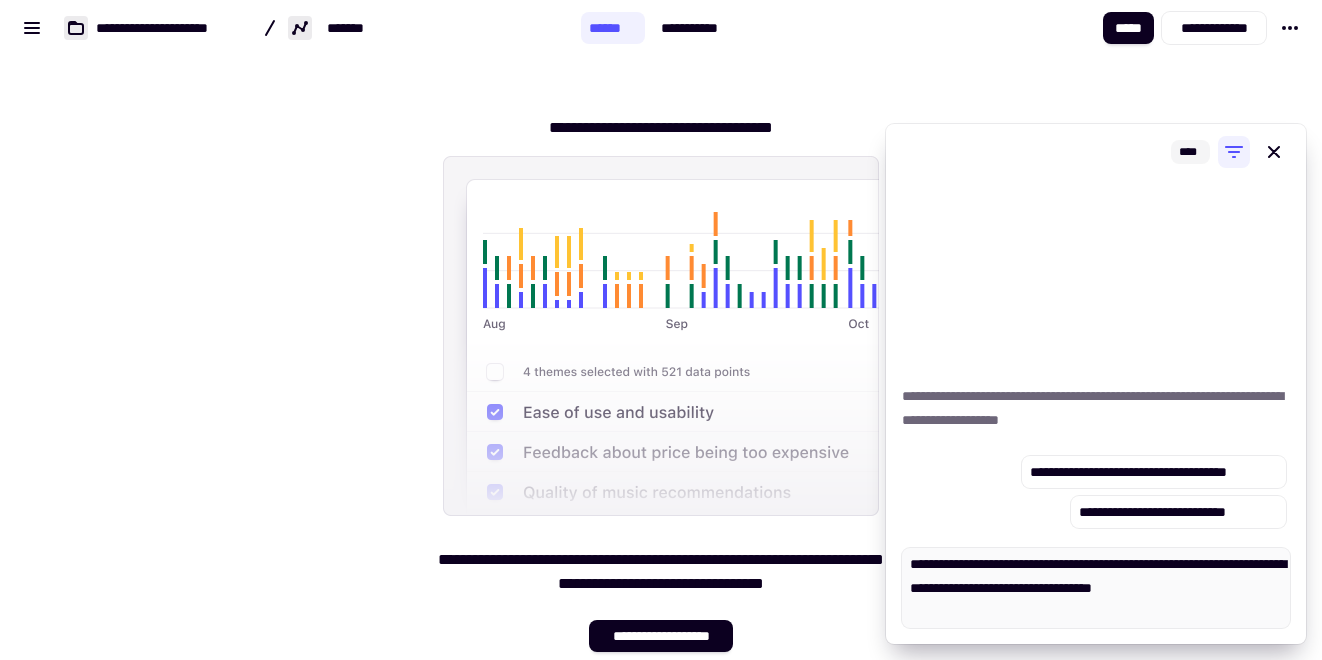 type on "*" 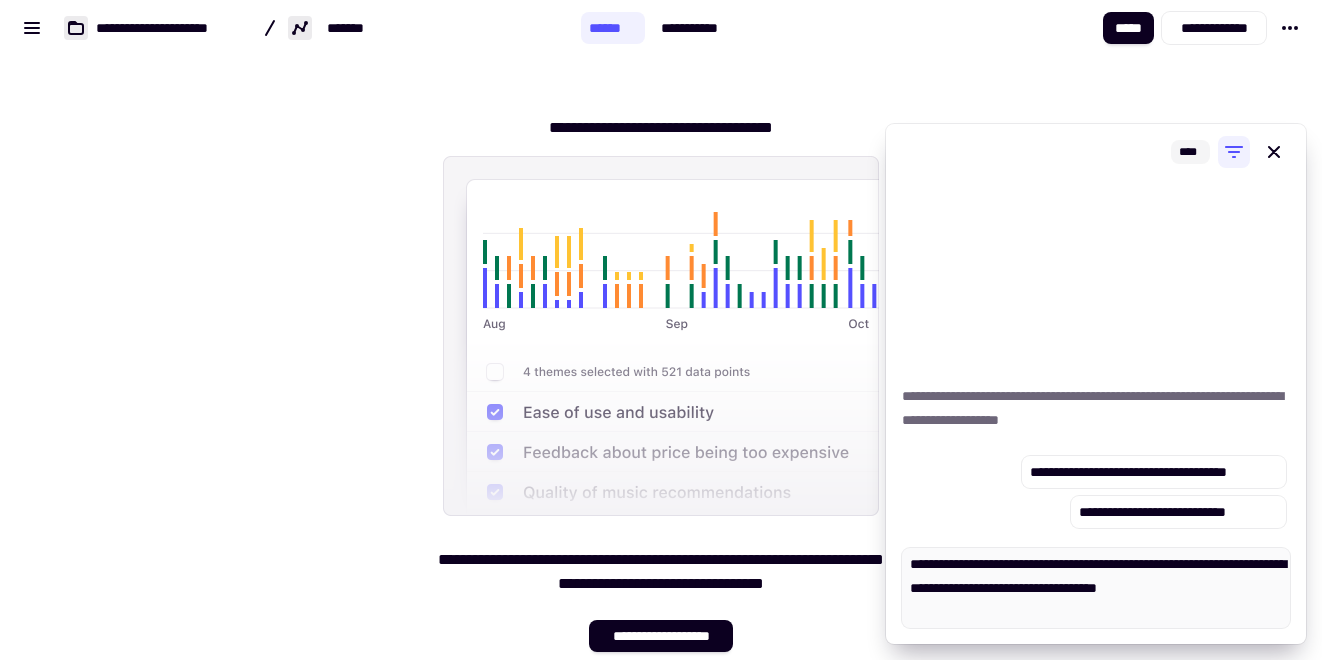 type on "*" 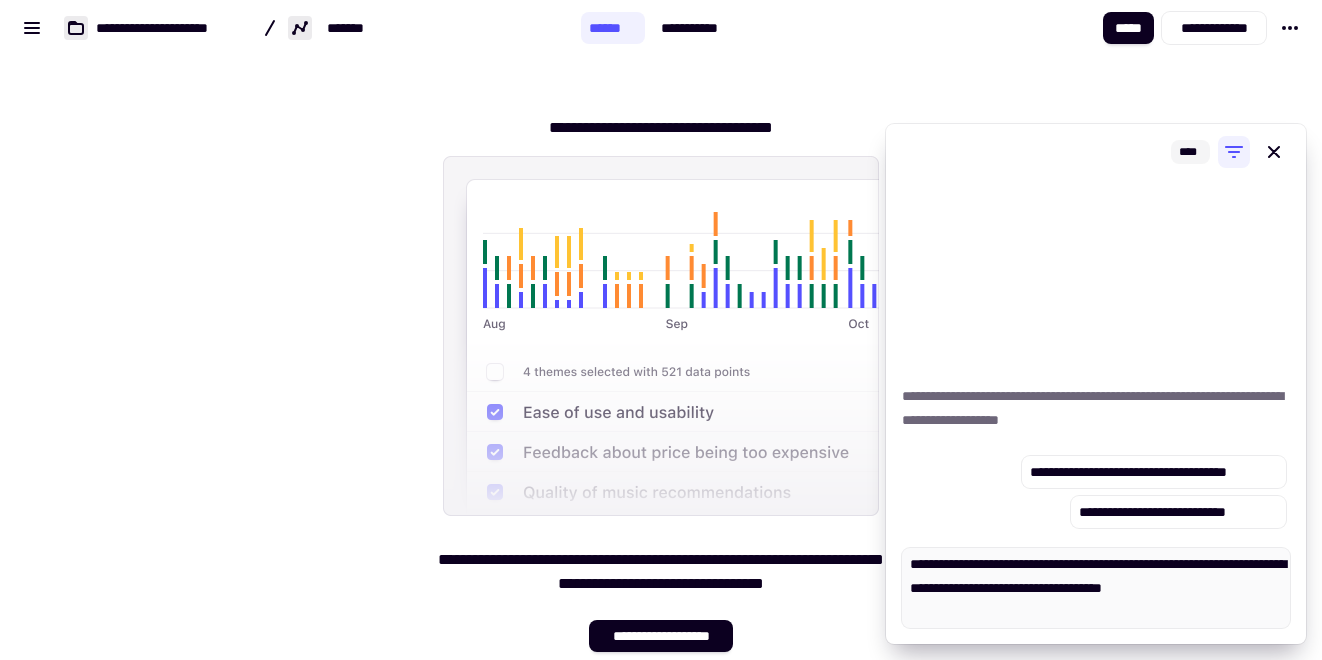 type on "*" 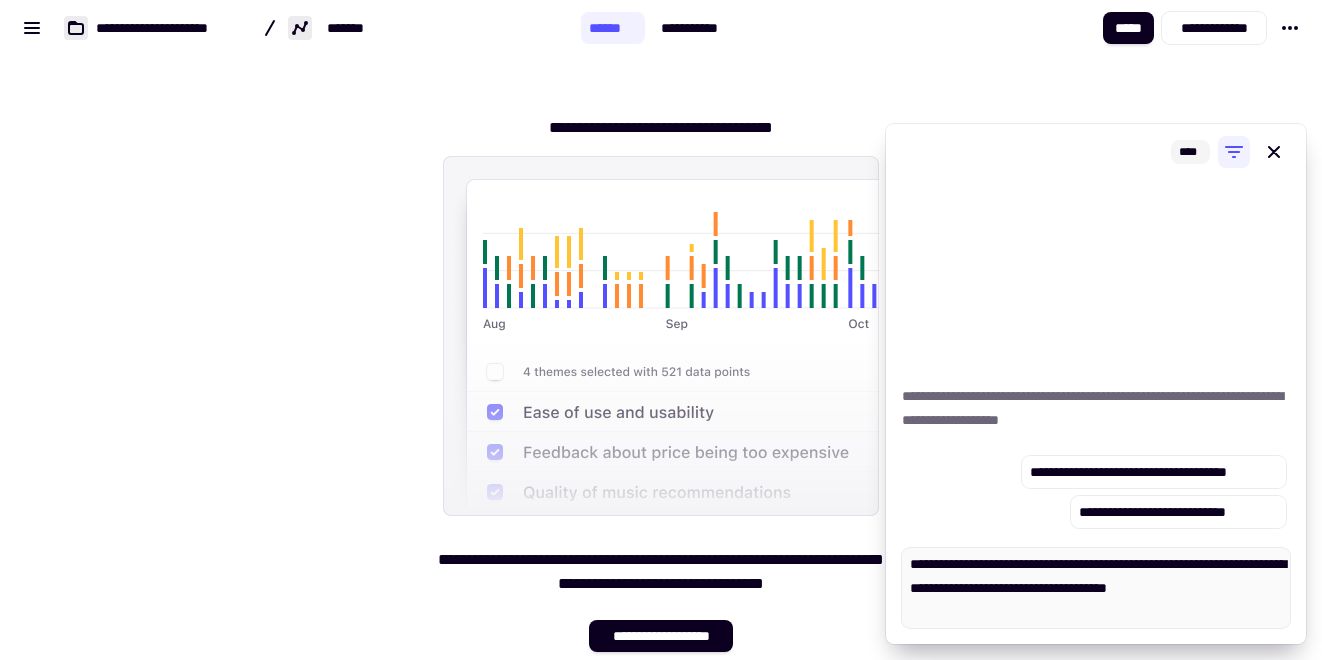type on "*" 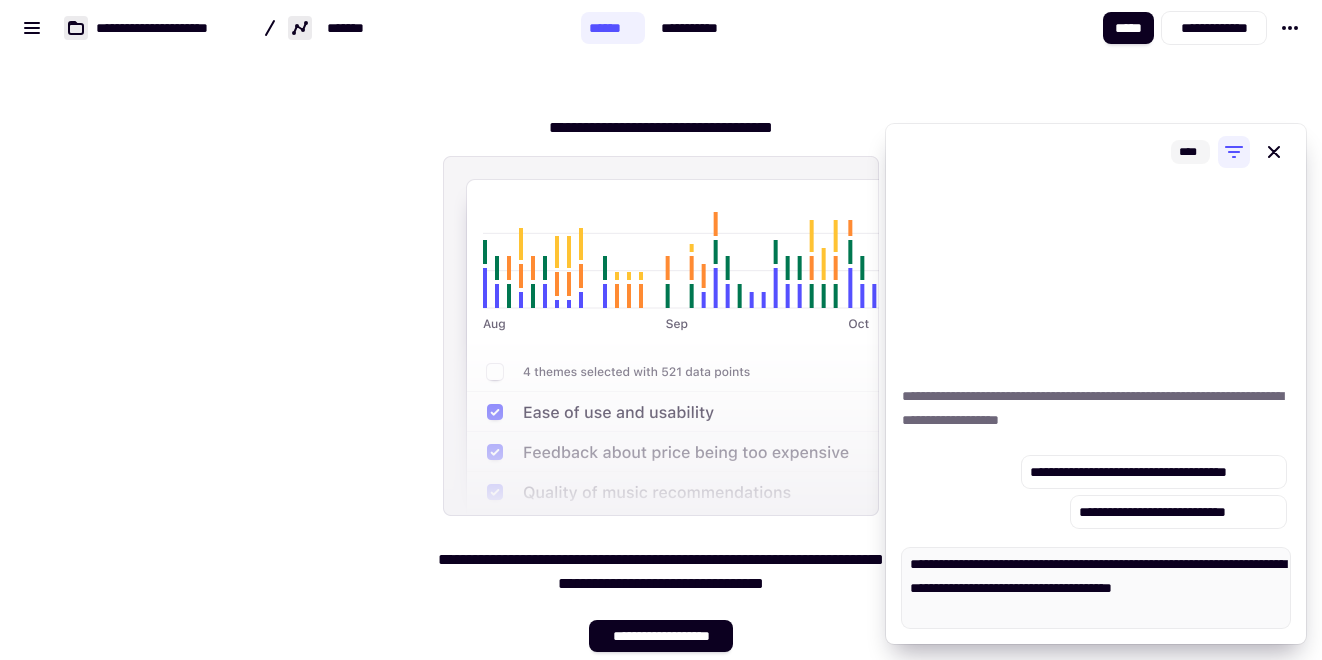 type on "*" 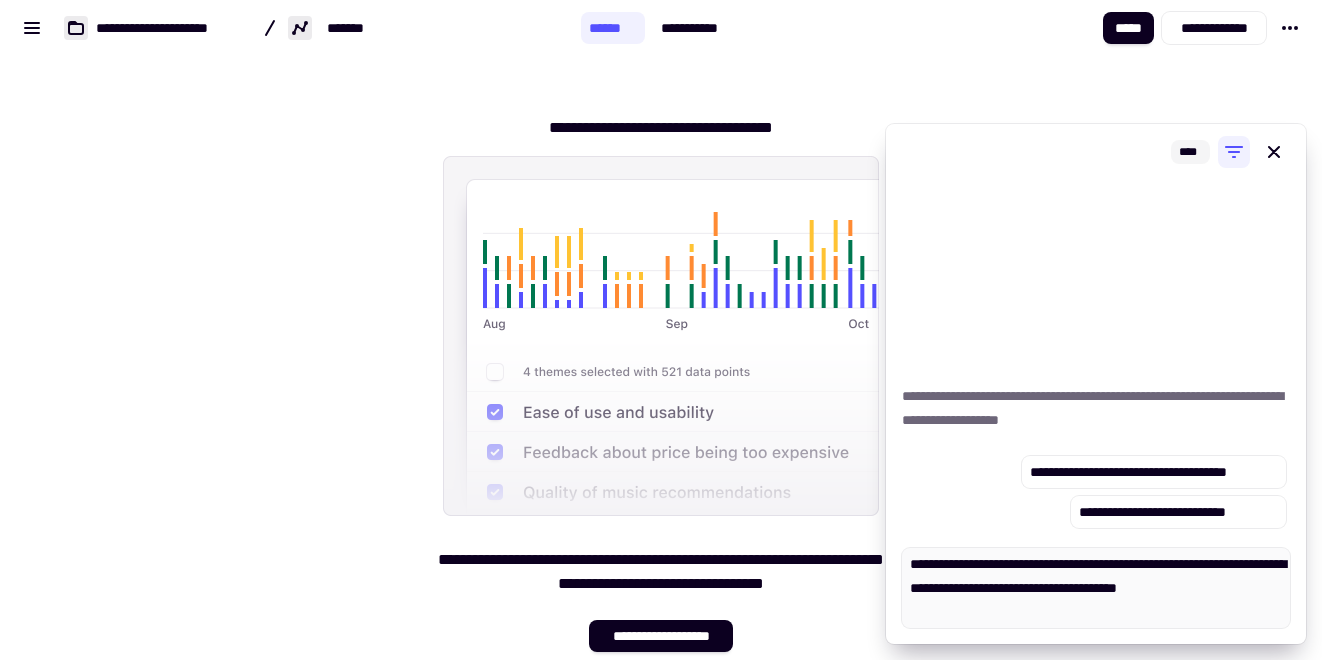type on "*" 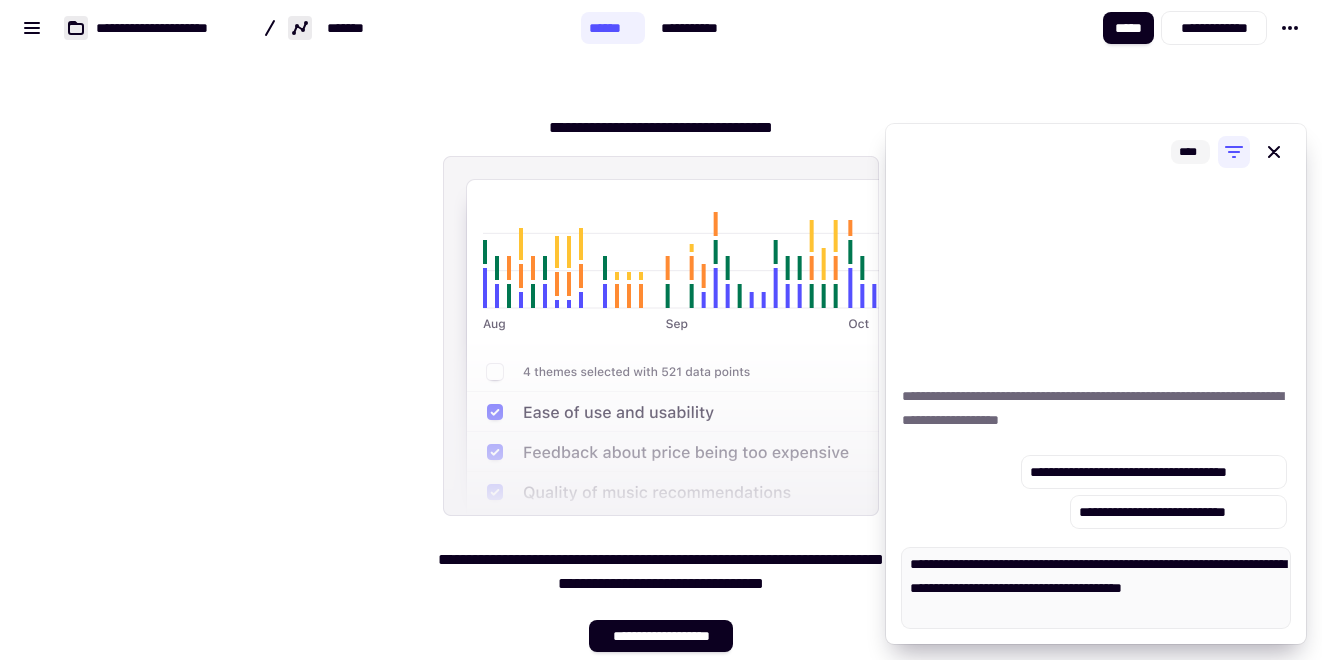 type on "*" 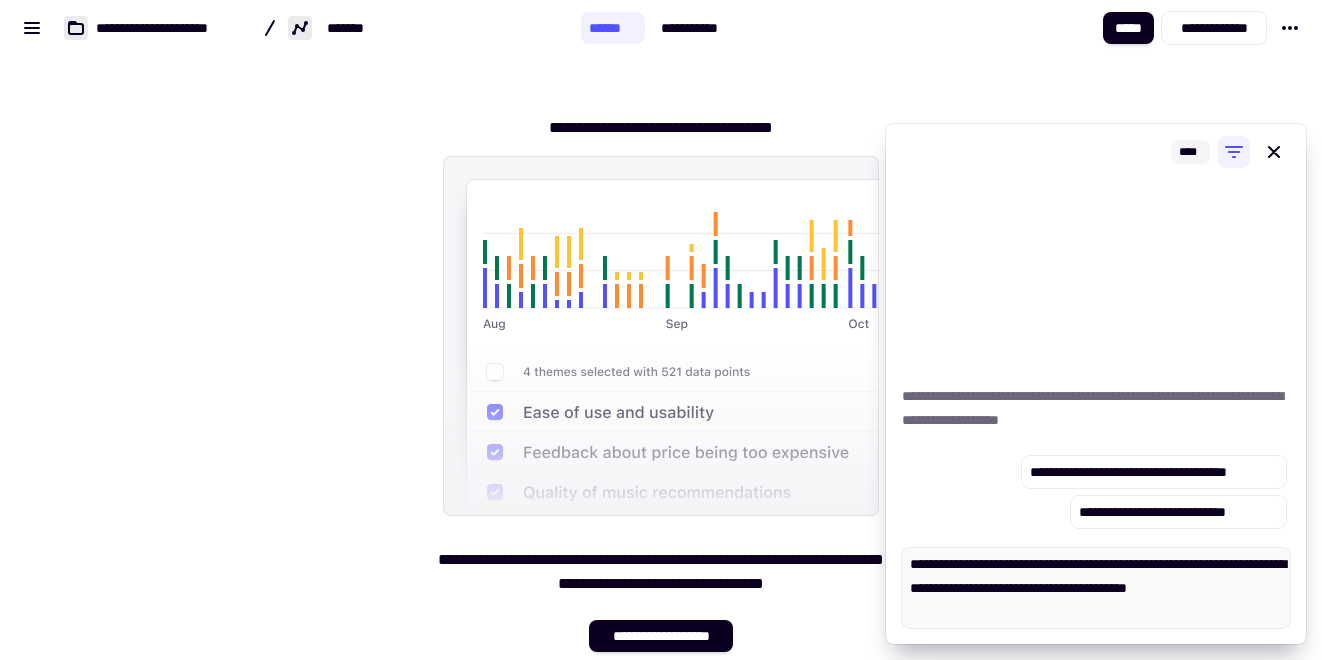 type on "*" 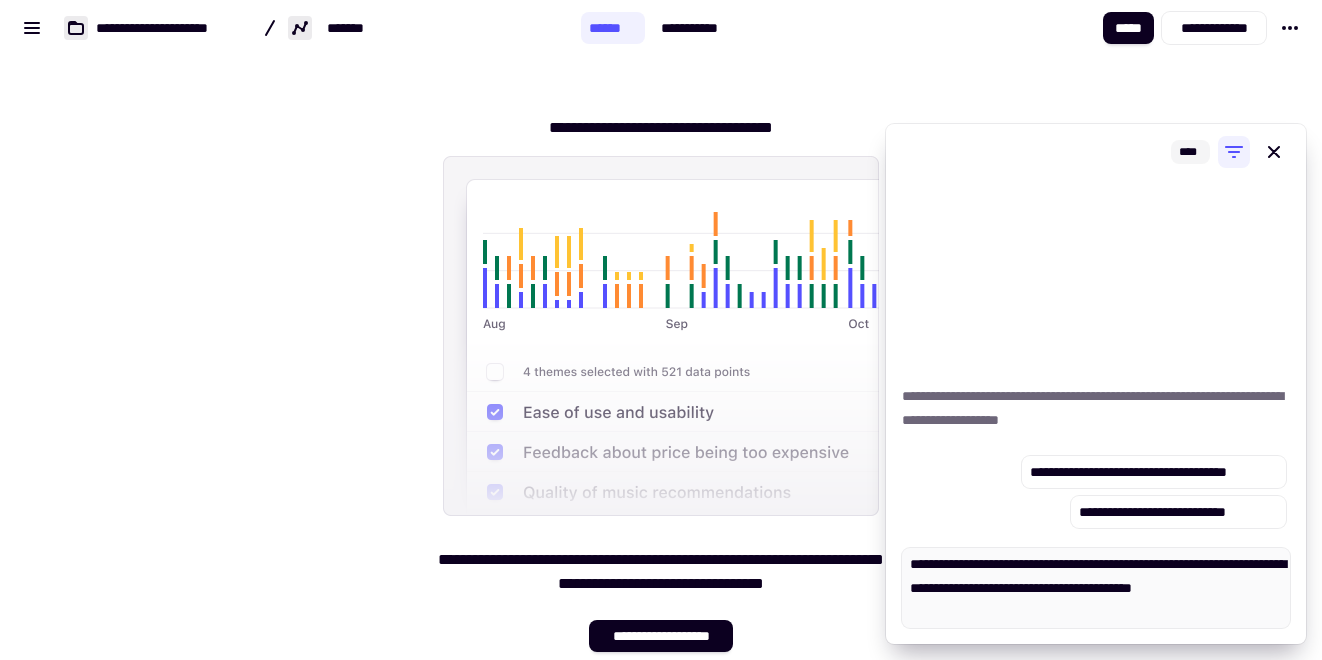 type on "*" 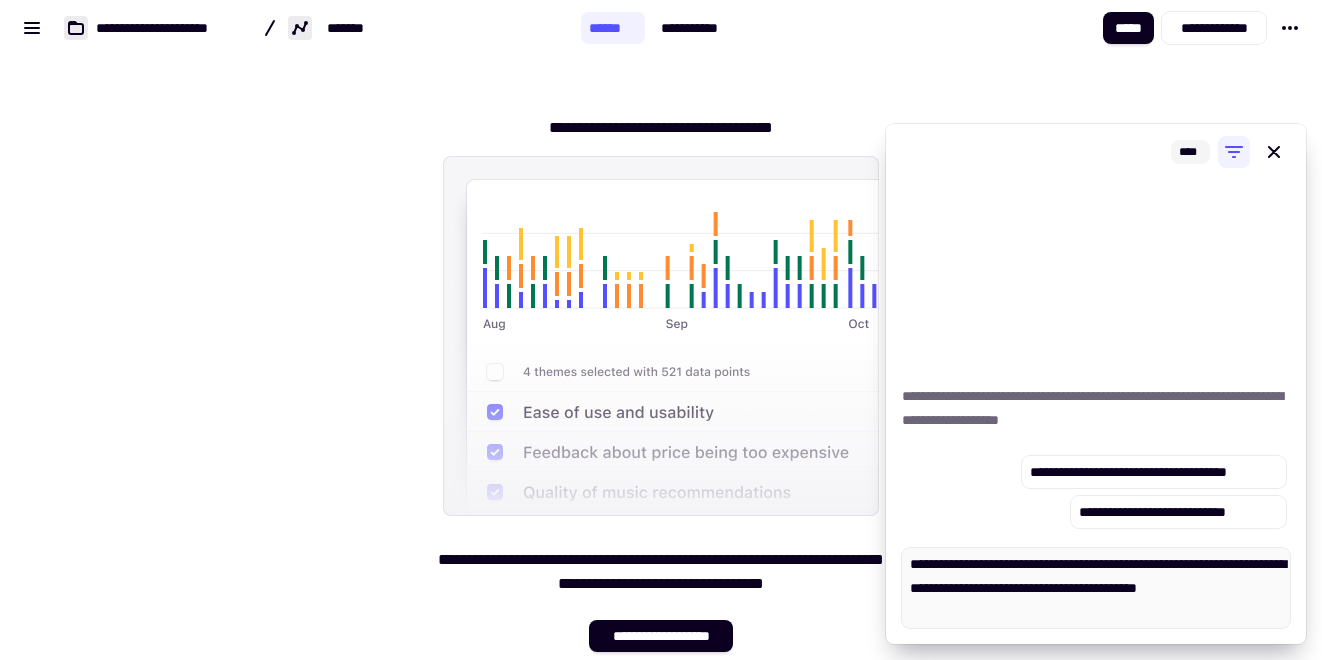type on "*" 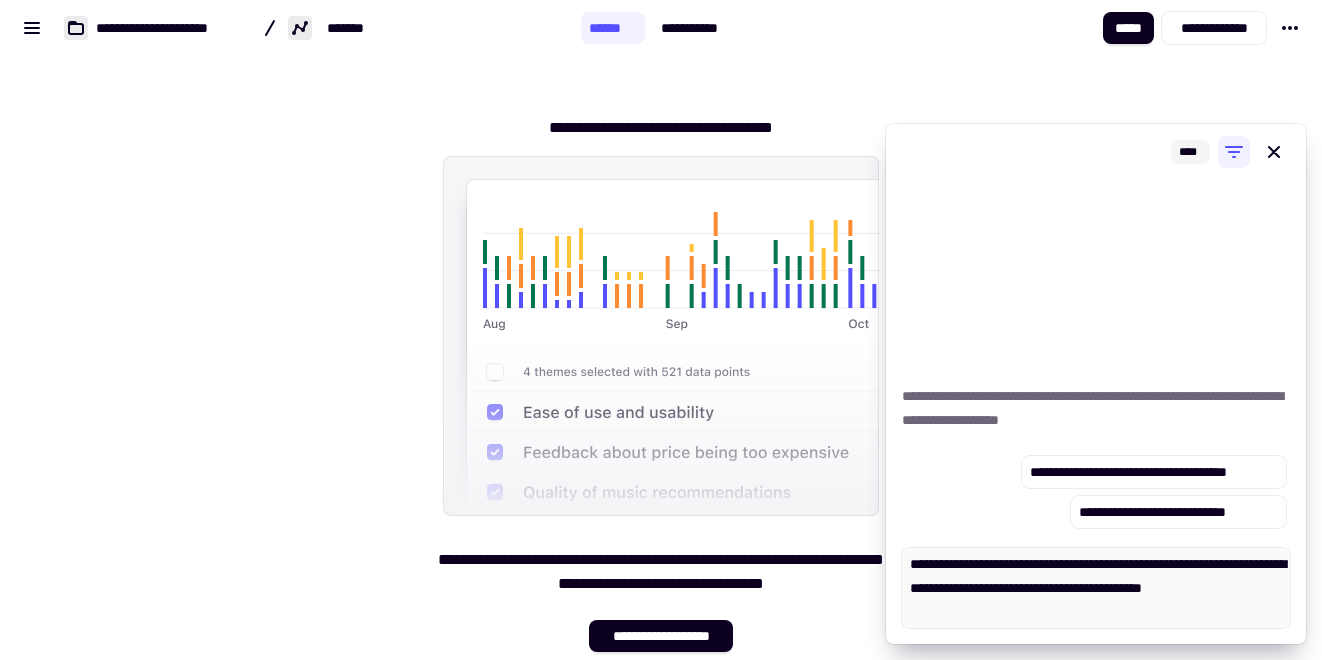 type on "*" 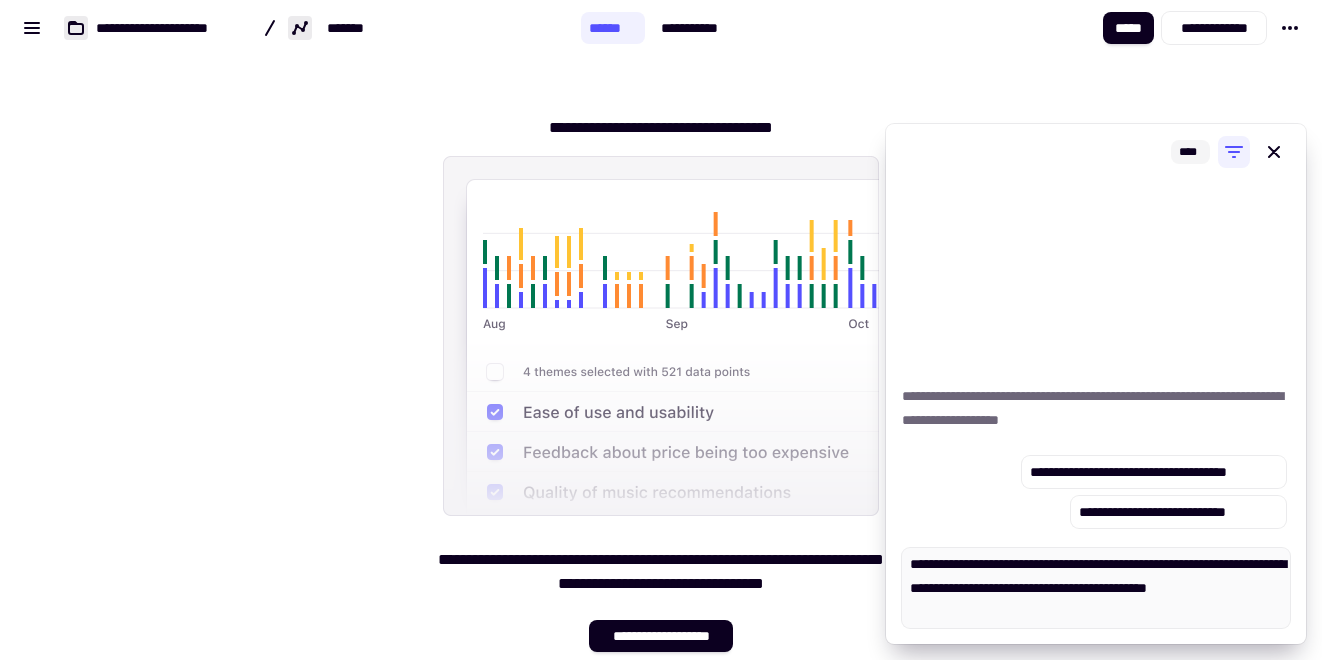 type on "*" 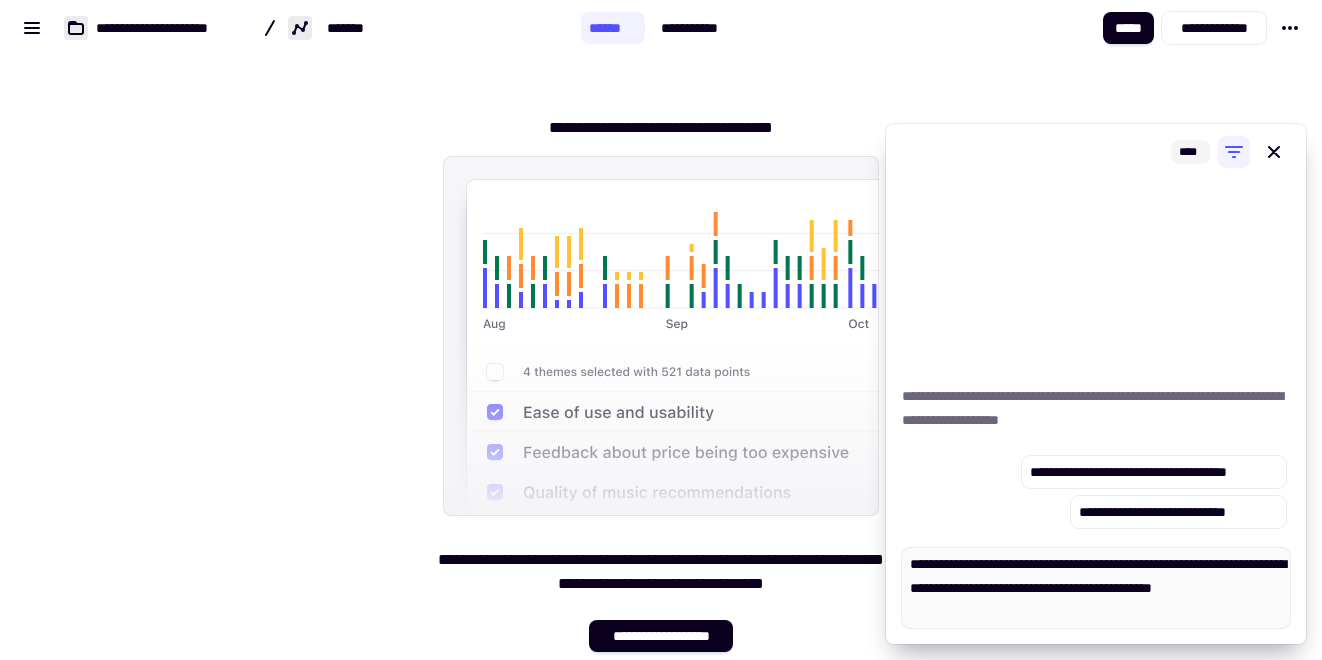 type on "*" 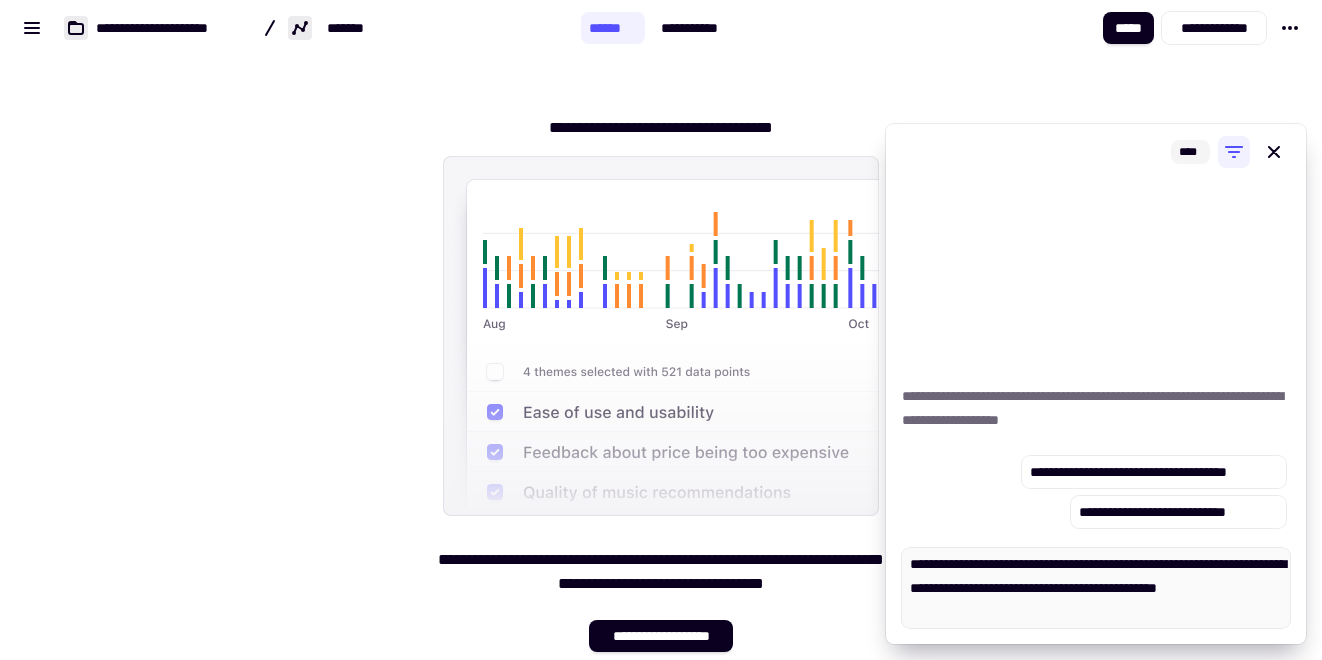 type on "*" 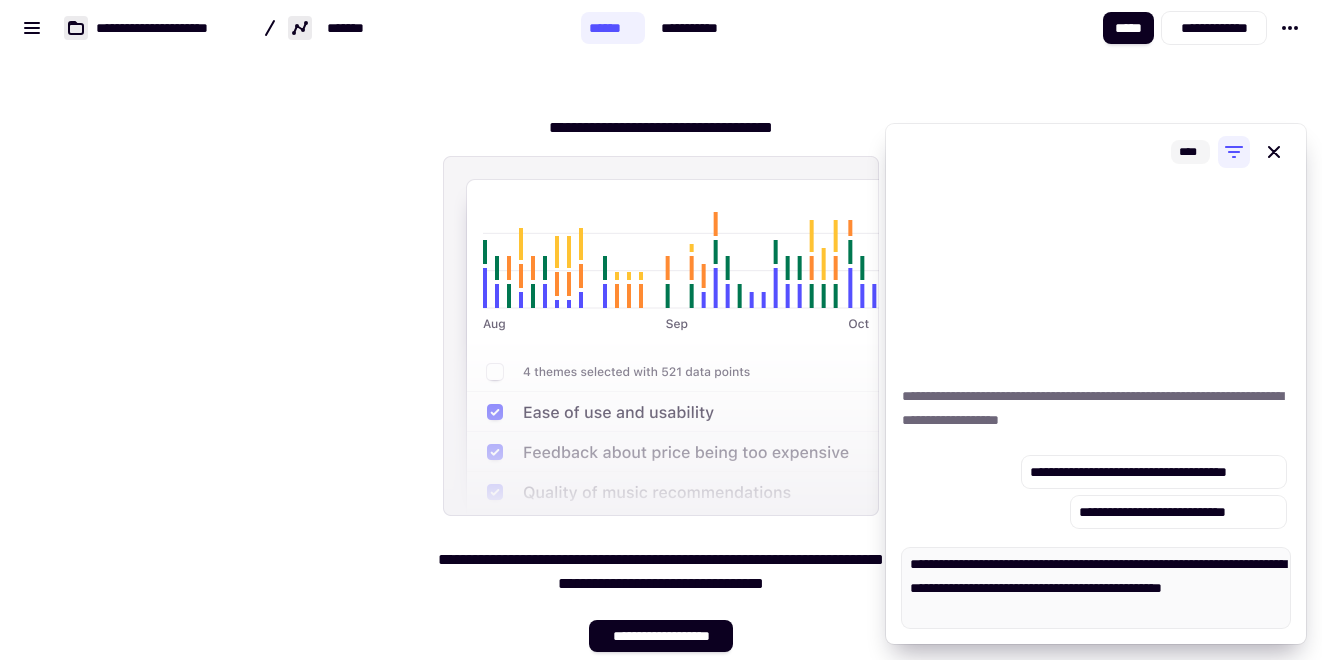 type on "*" 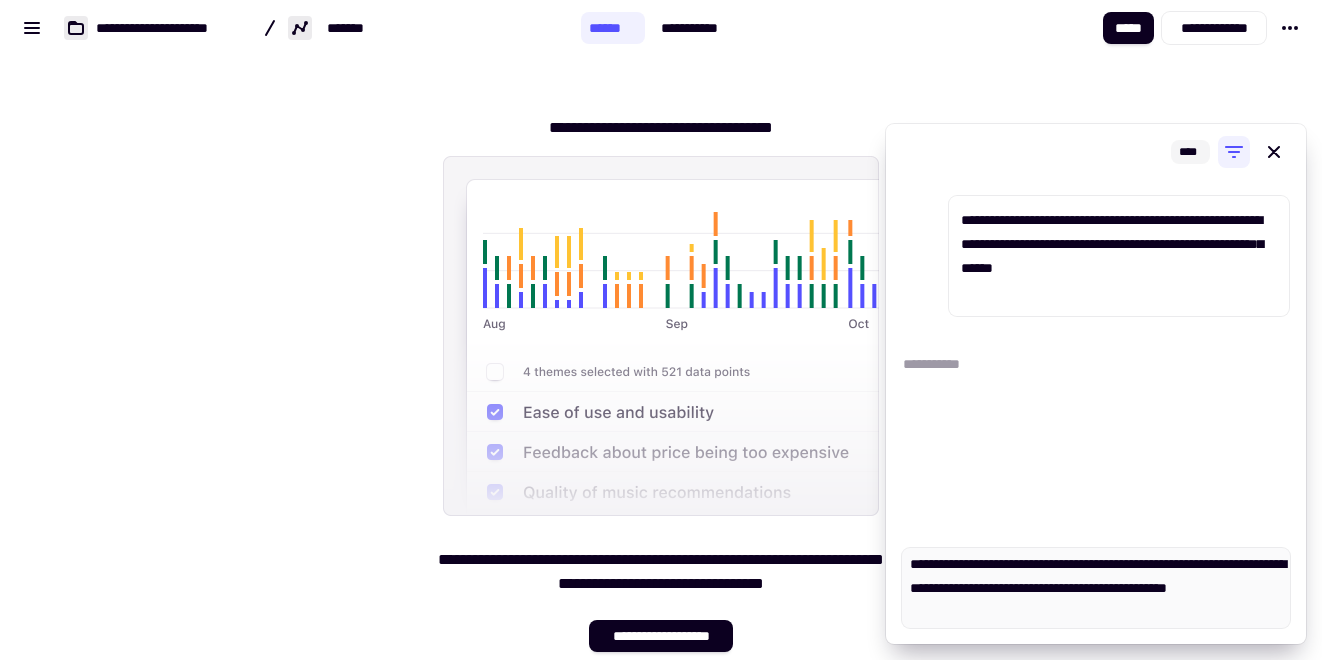 type on "*" 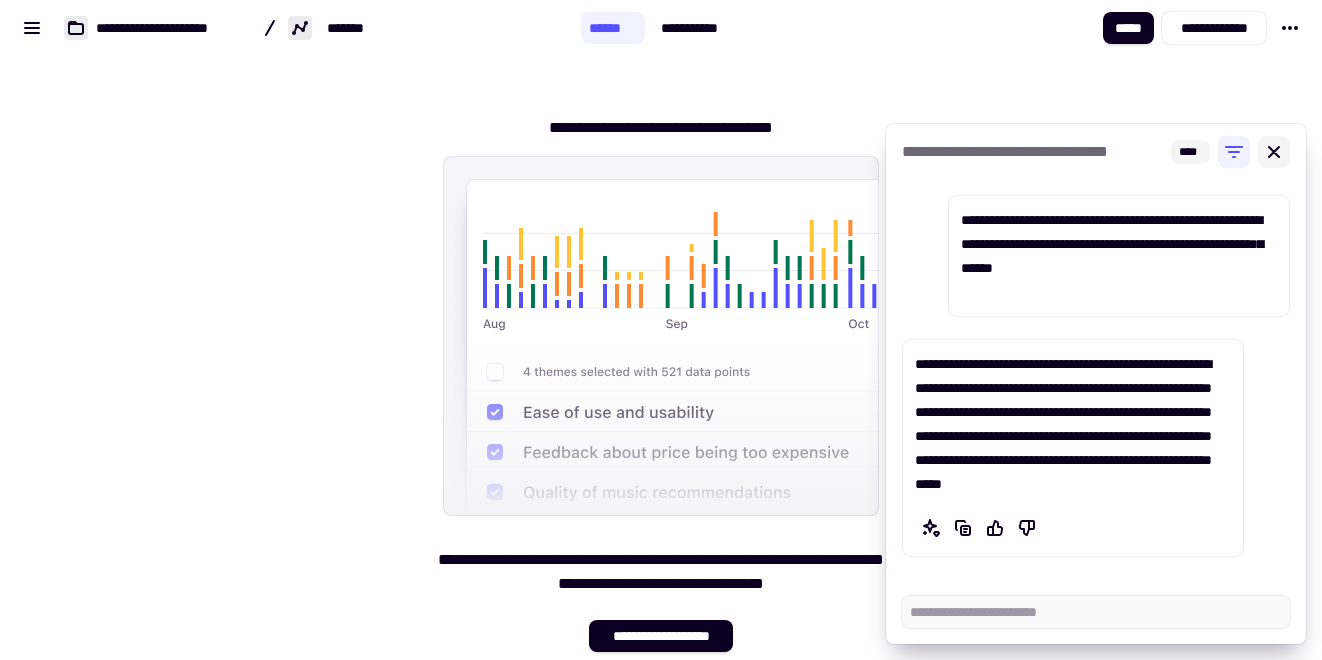type on "*" 